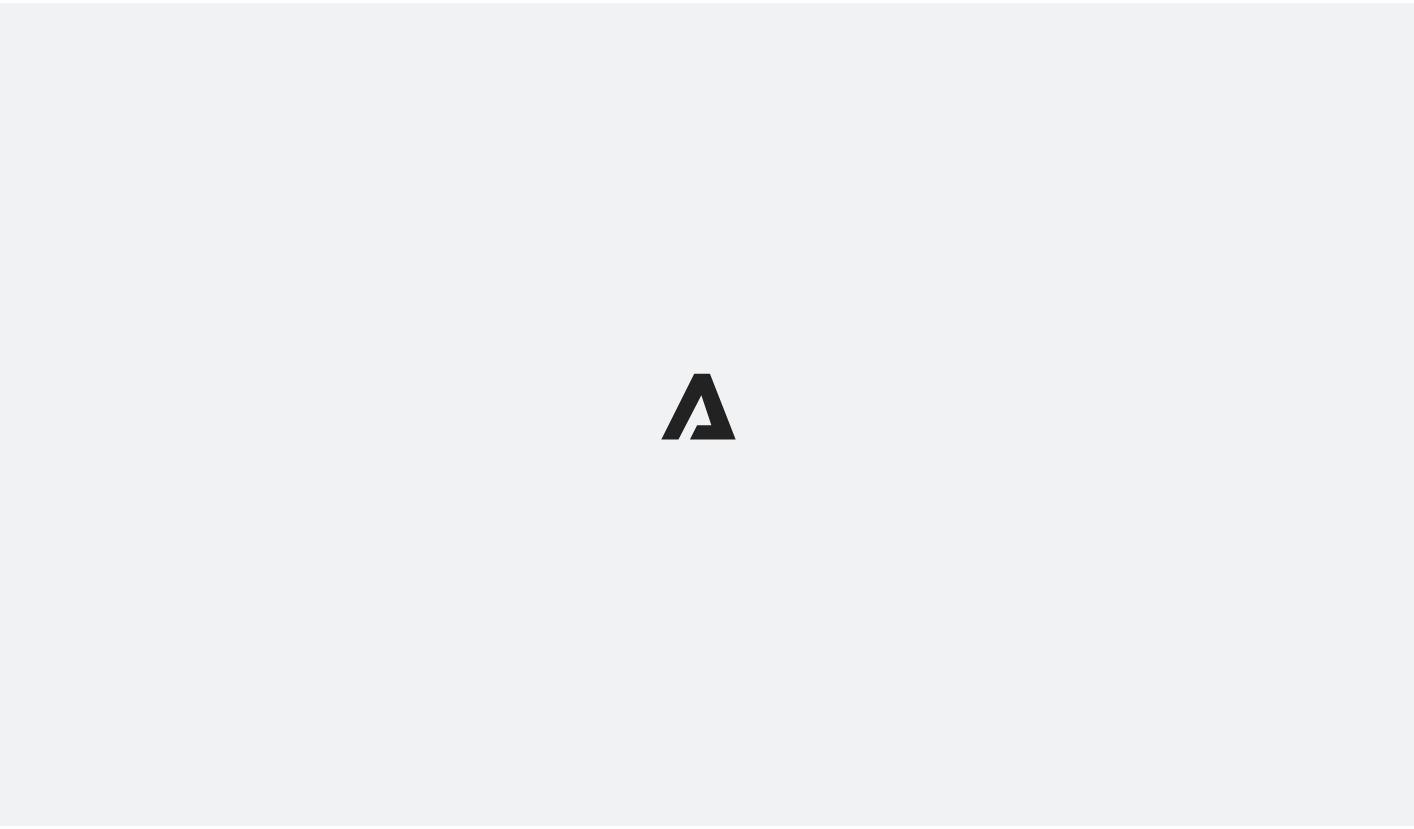 scroll, scrollTop: 0, scrollLeft: 0, axis: both 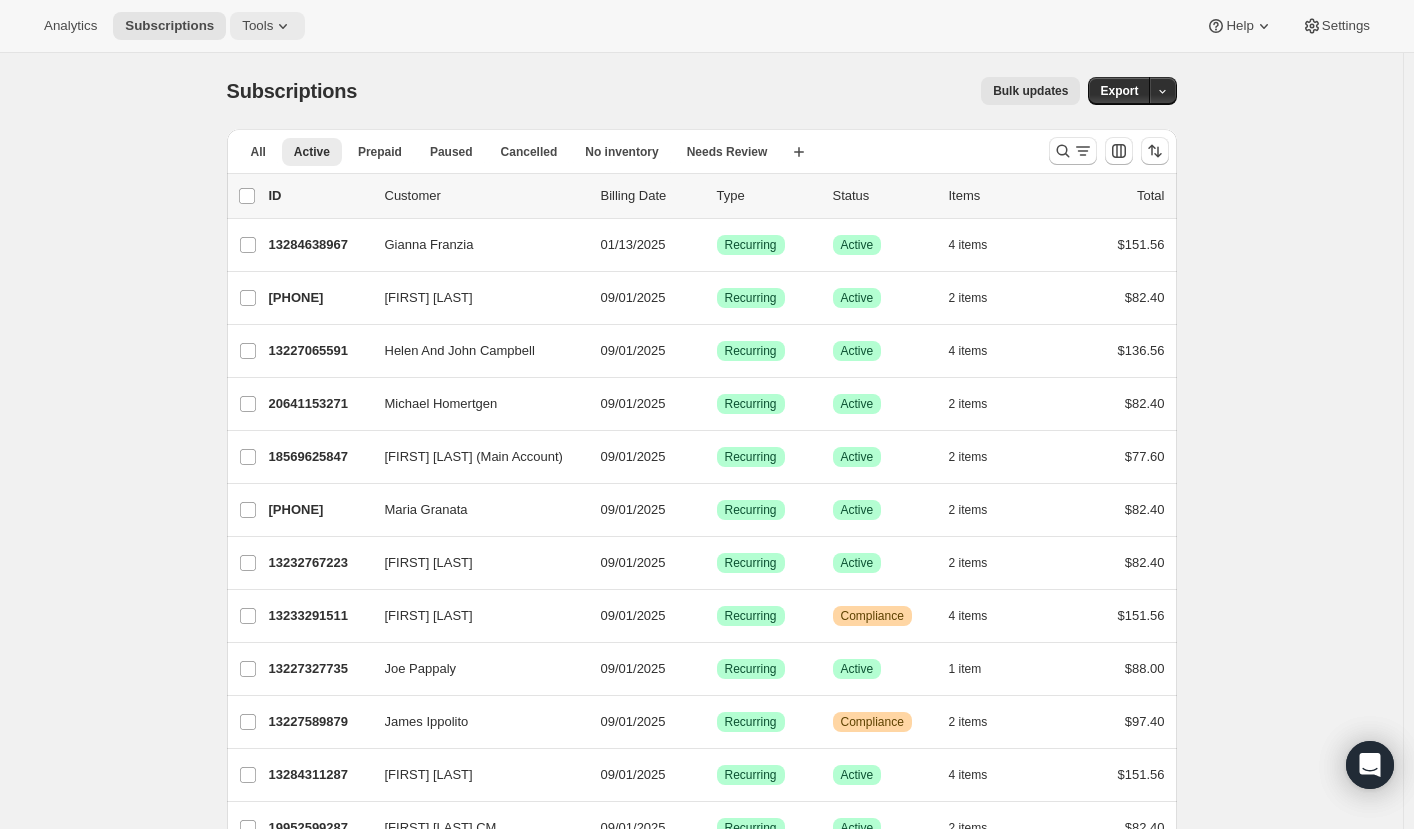 click on "Tools" at bounding box center [257, 26] 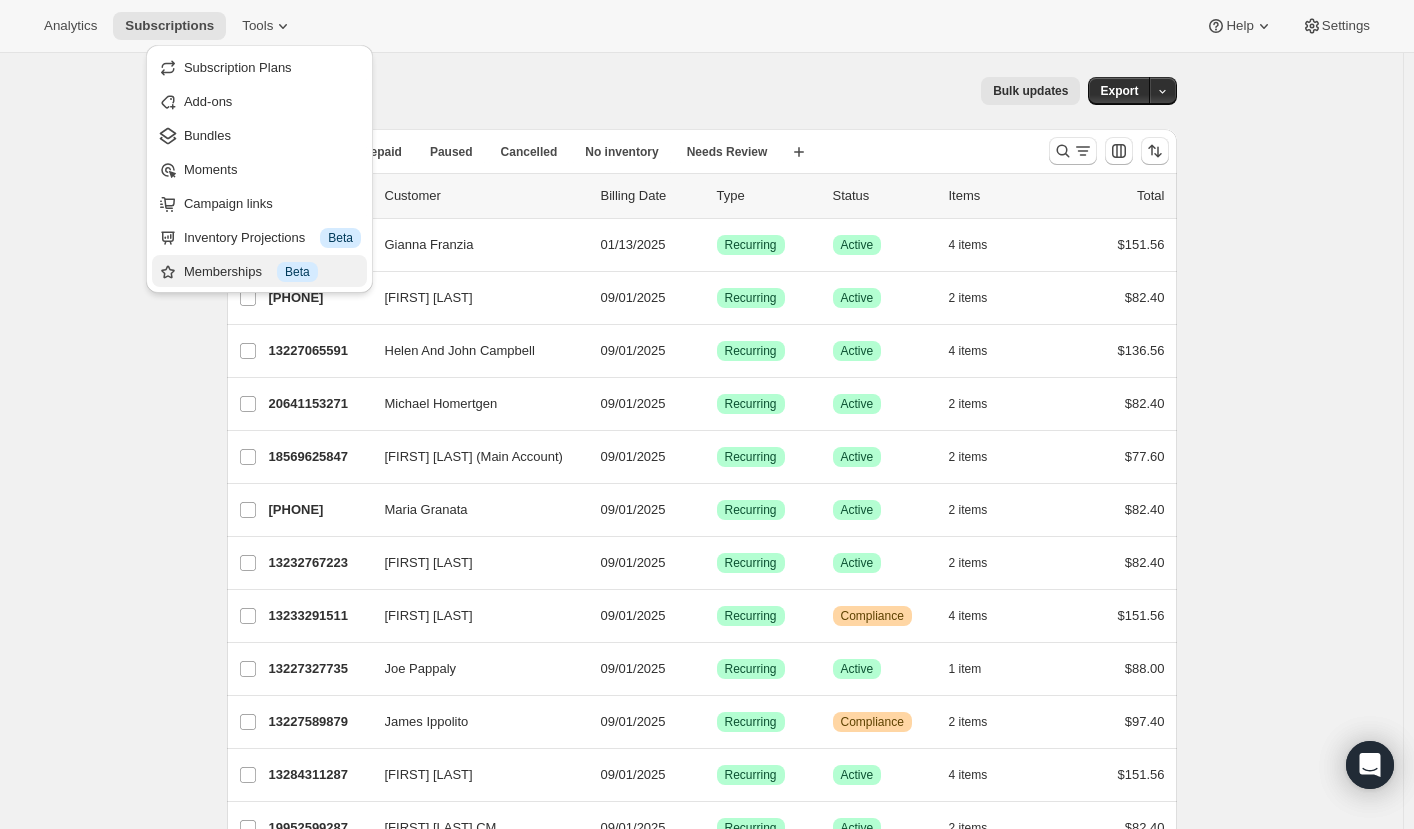 click on "Memberships Info Beta" at bounding box center [272, 272] 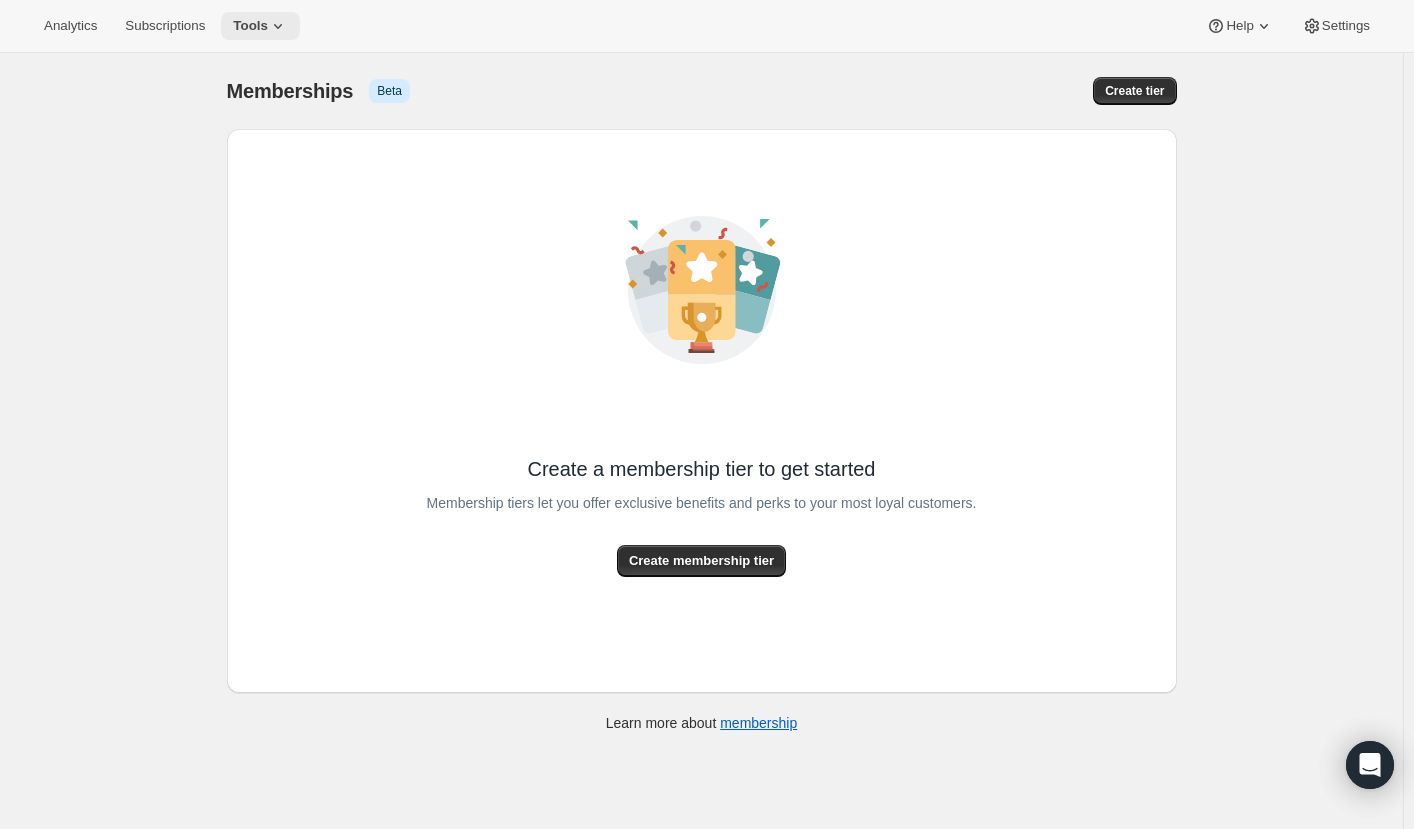 click 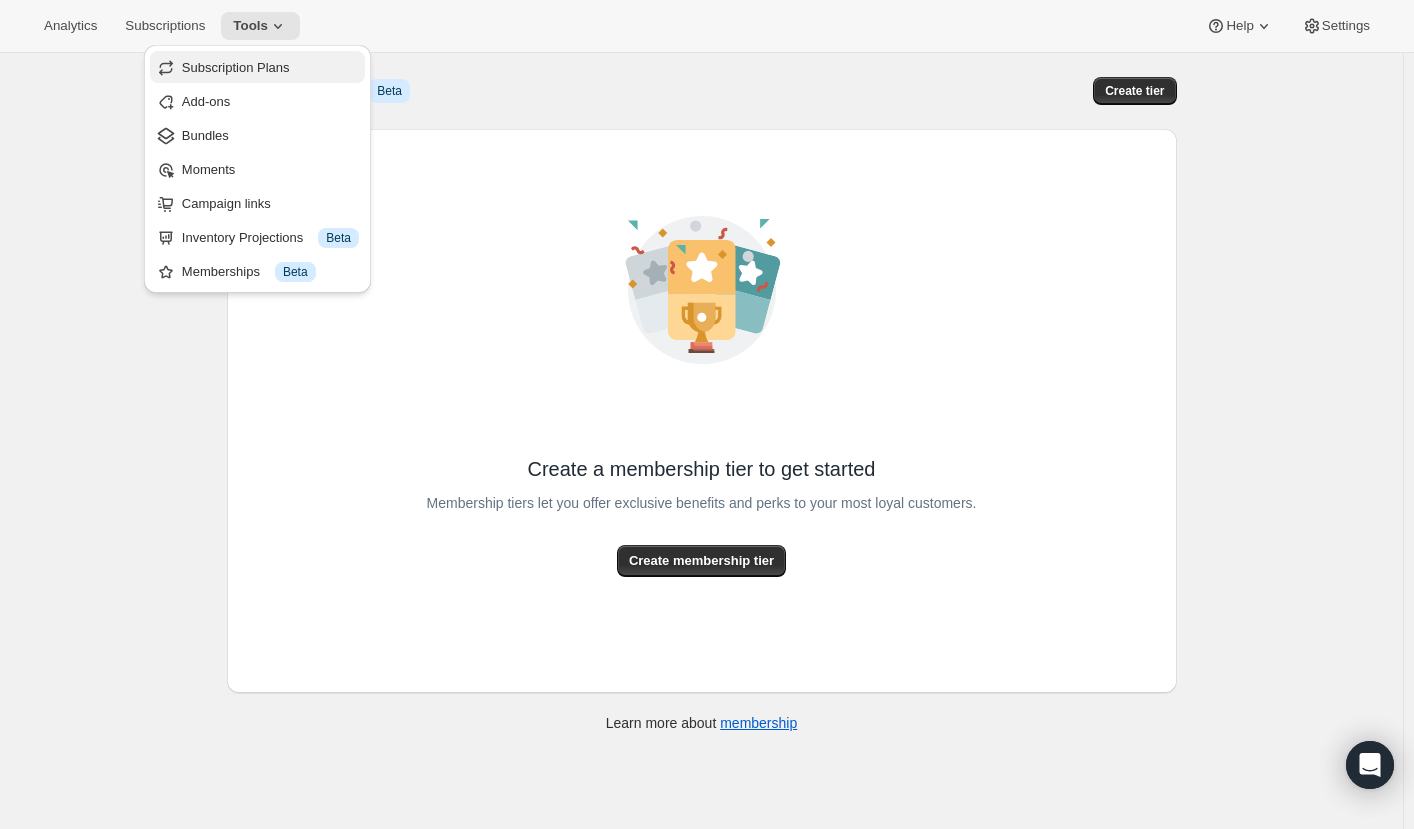 click on "Subscription Plans" at bounding box center [236, 67] 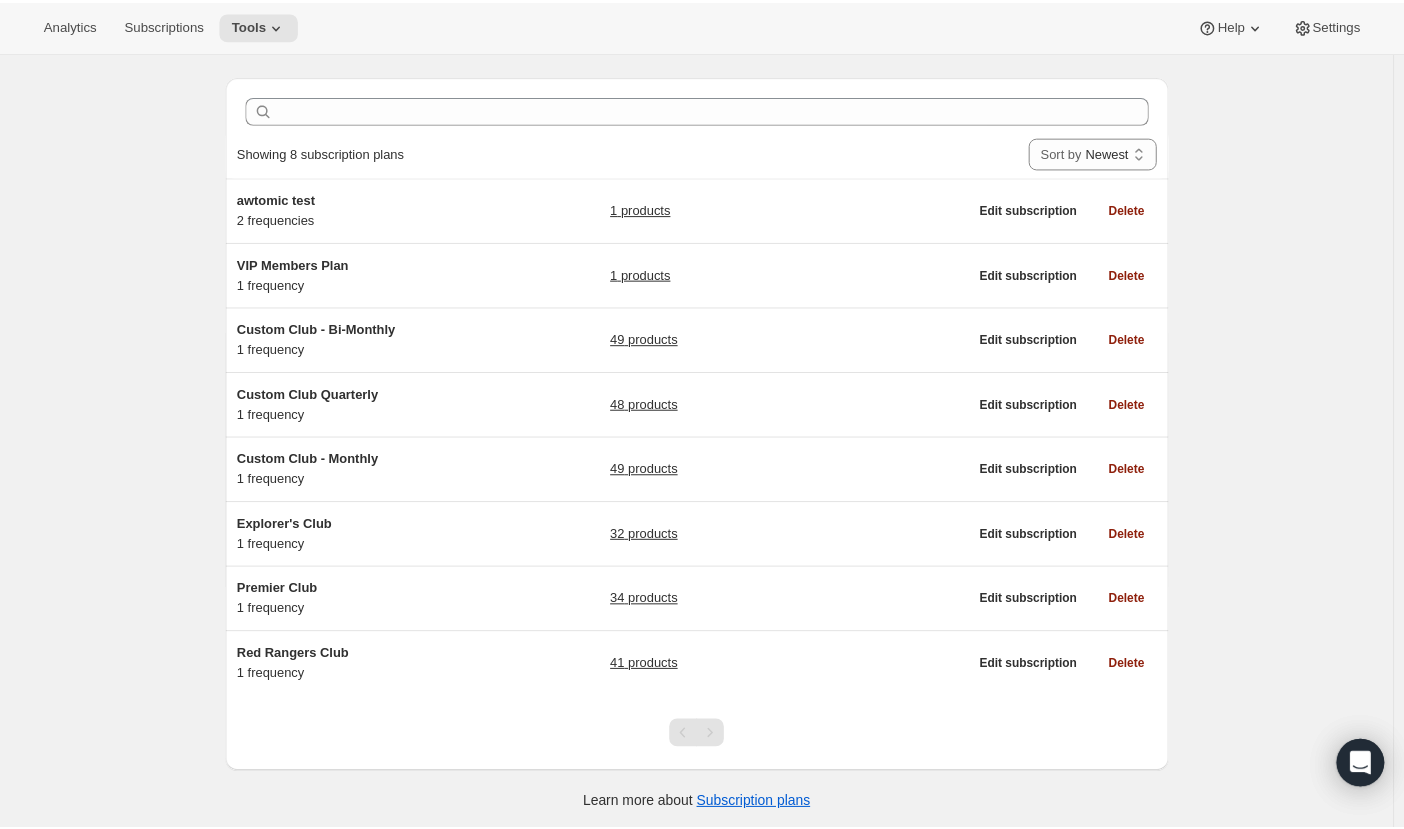 scroll, scrollTop: 0, scrollLeft: 0, axis: both 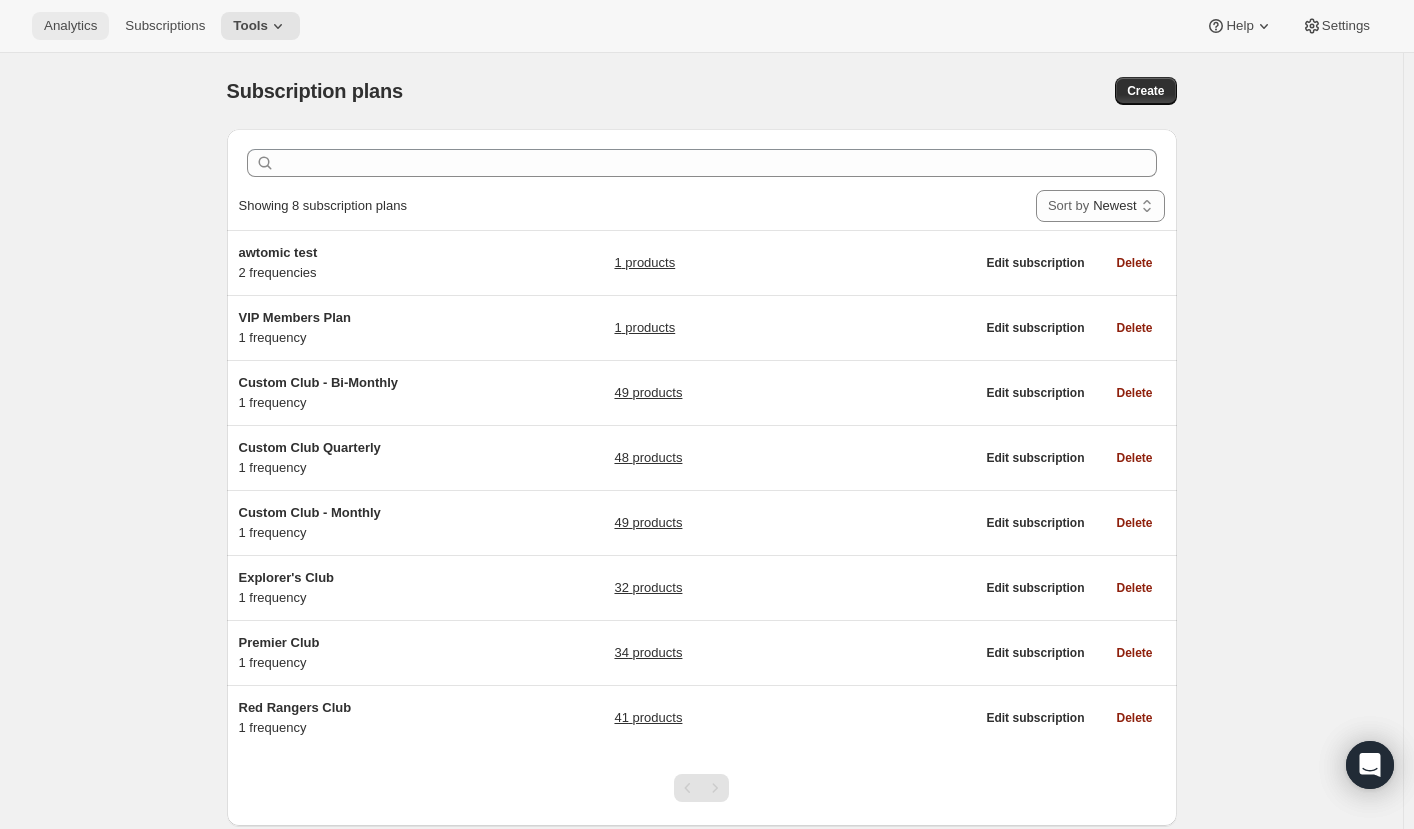 click on "Analytics" at bounding box center (70, 26) 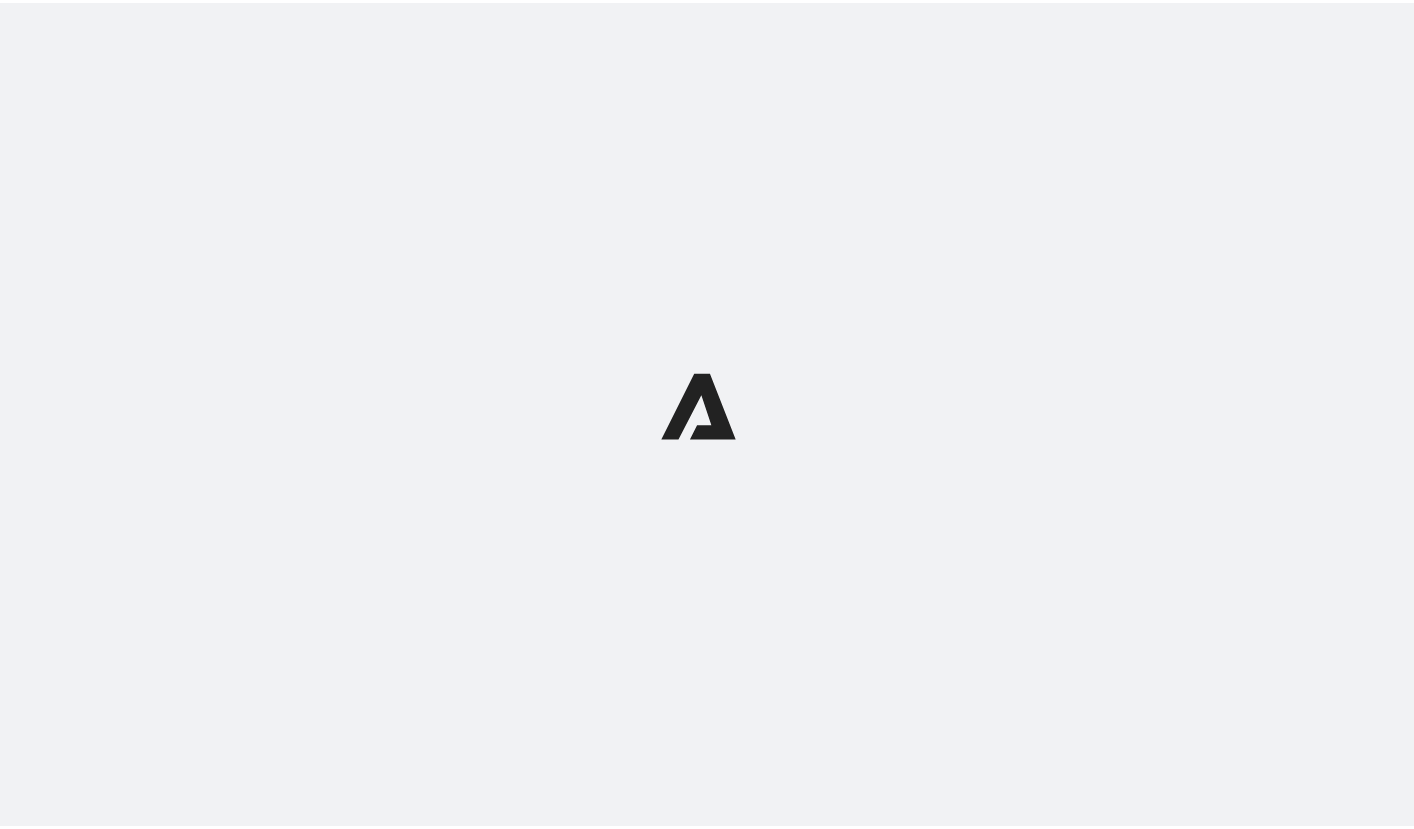 scroll, scrollTop: 0, scrollLeft: 0, axis: both 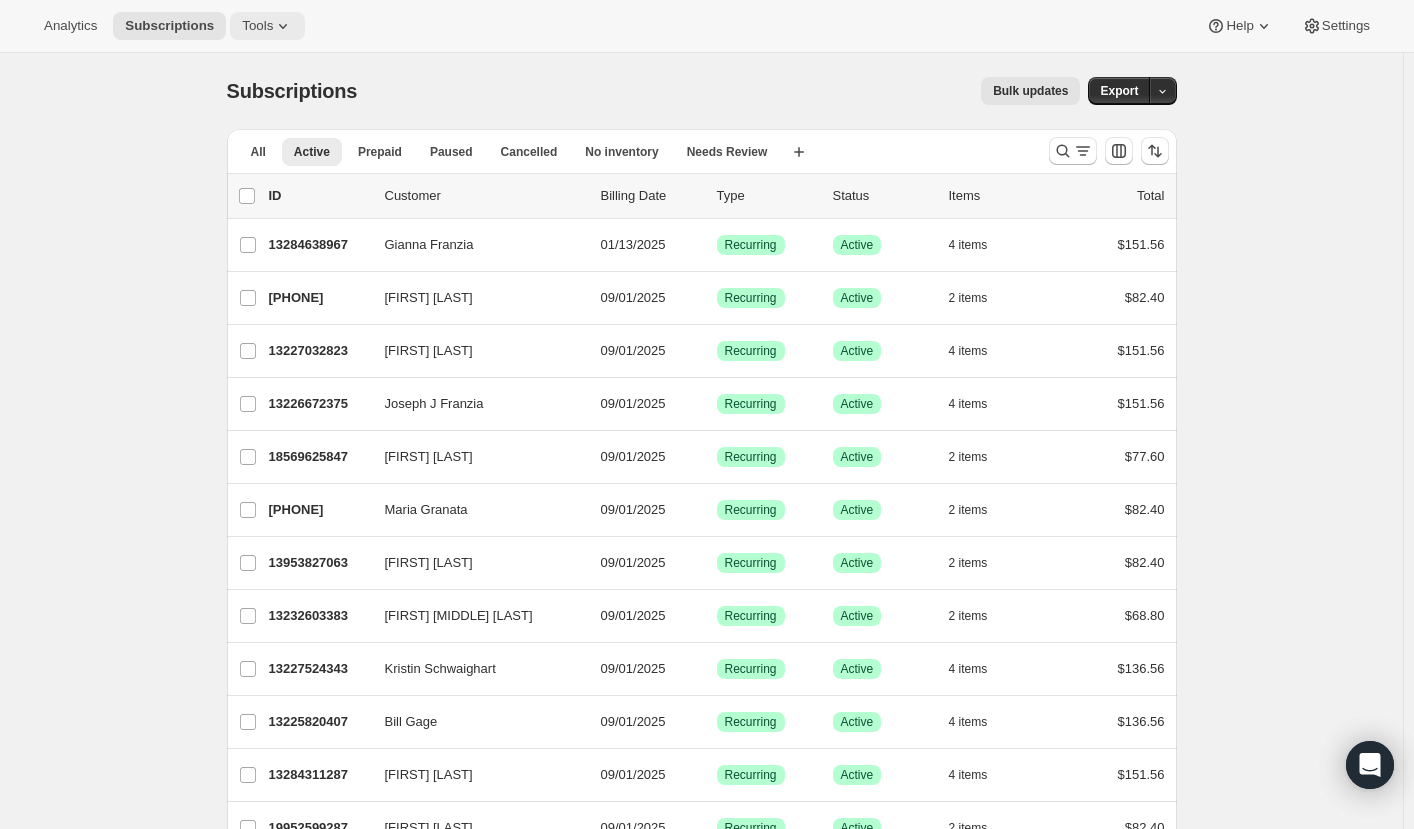 click 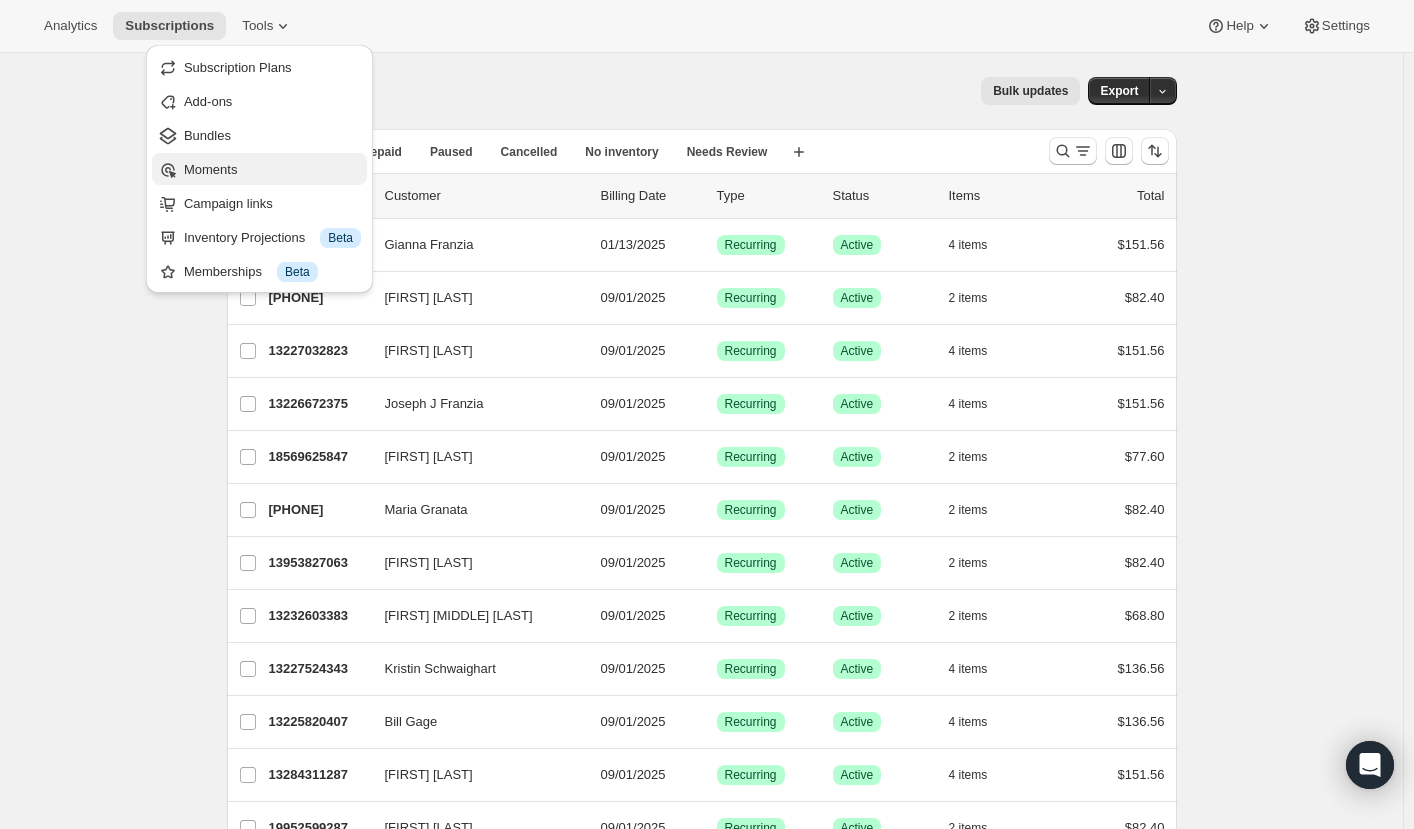 click on "Moments" at bounding box center (272, 170) 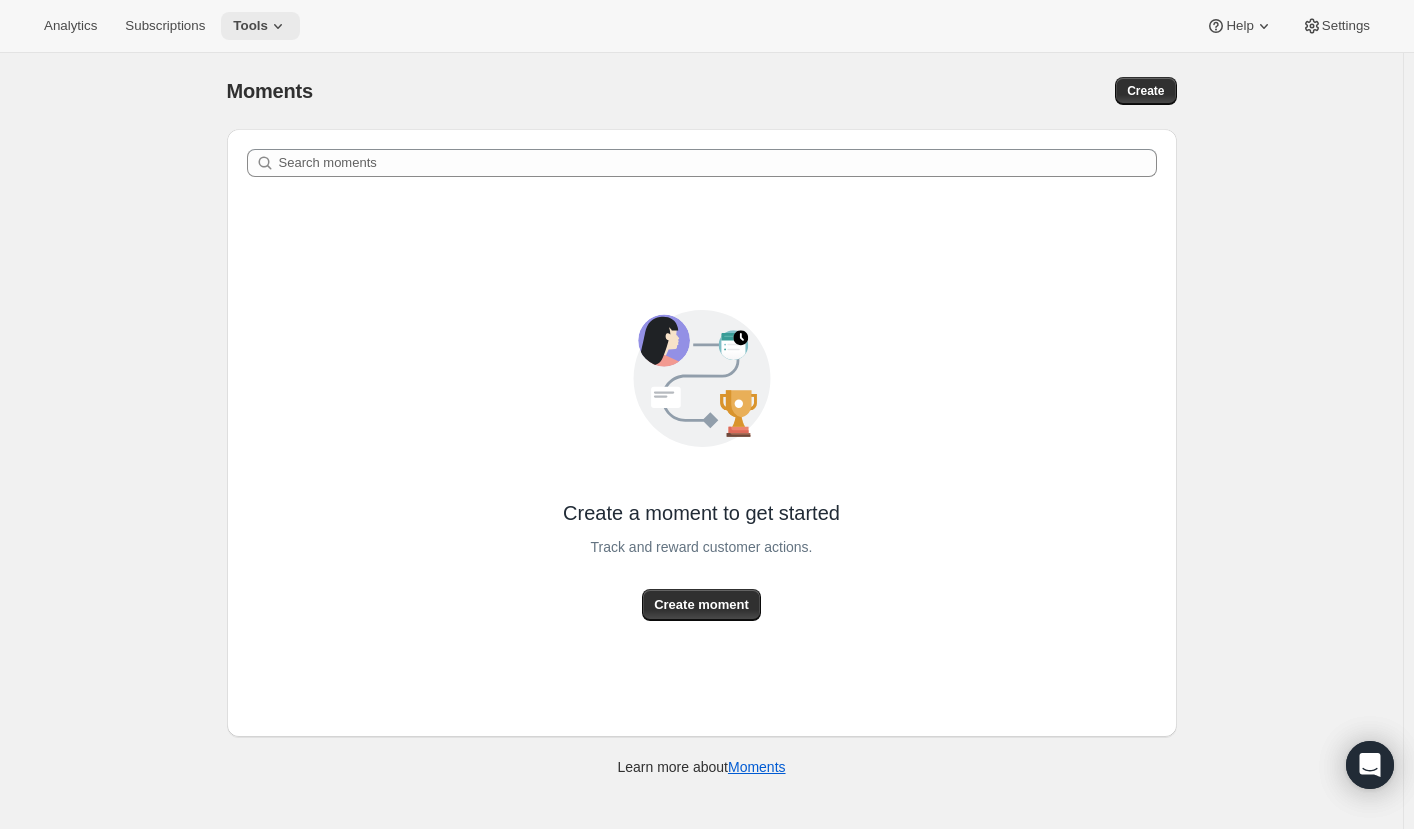 click 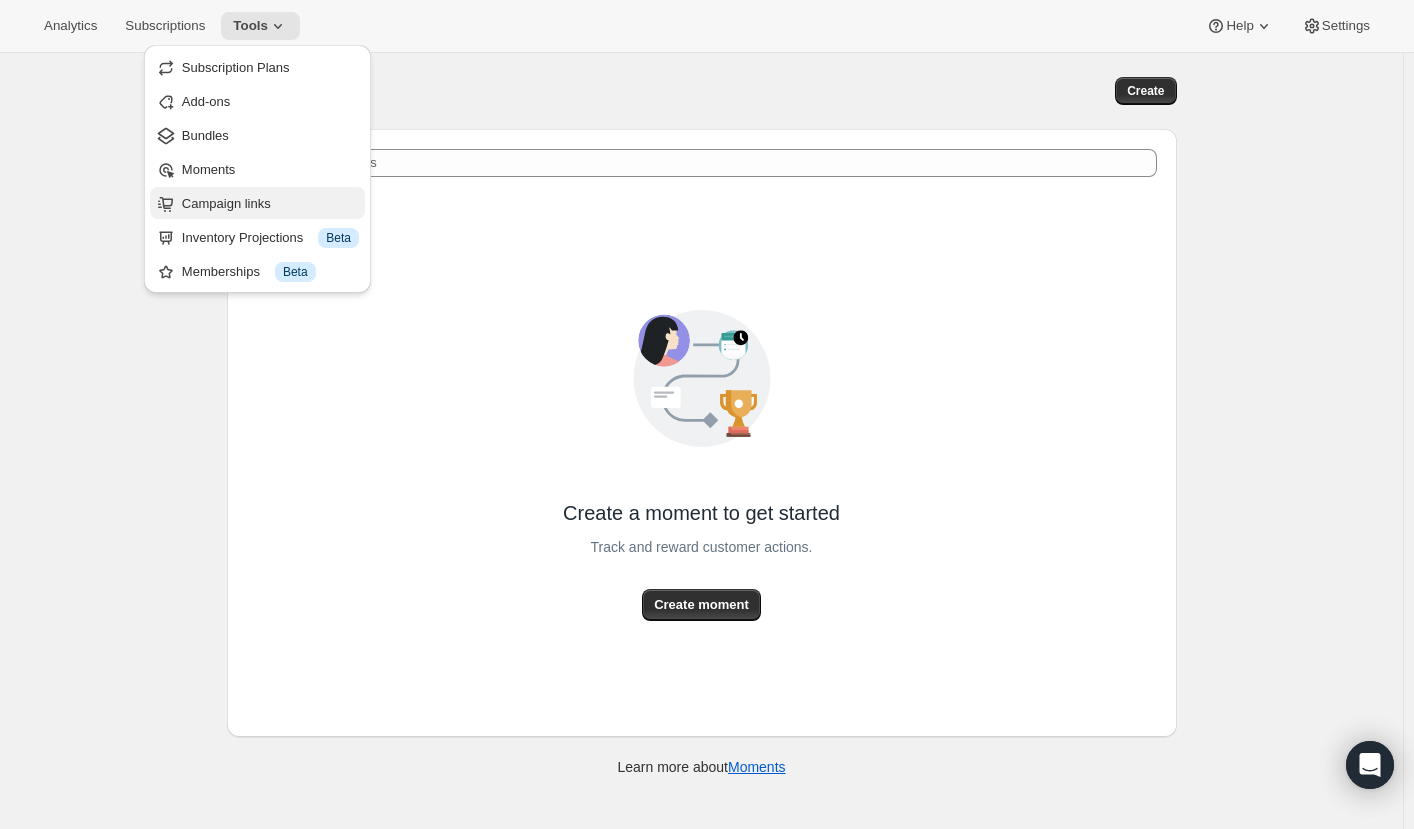 click on "Campaign links" at bounding box center (226, 203) 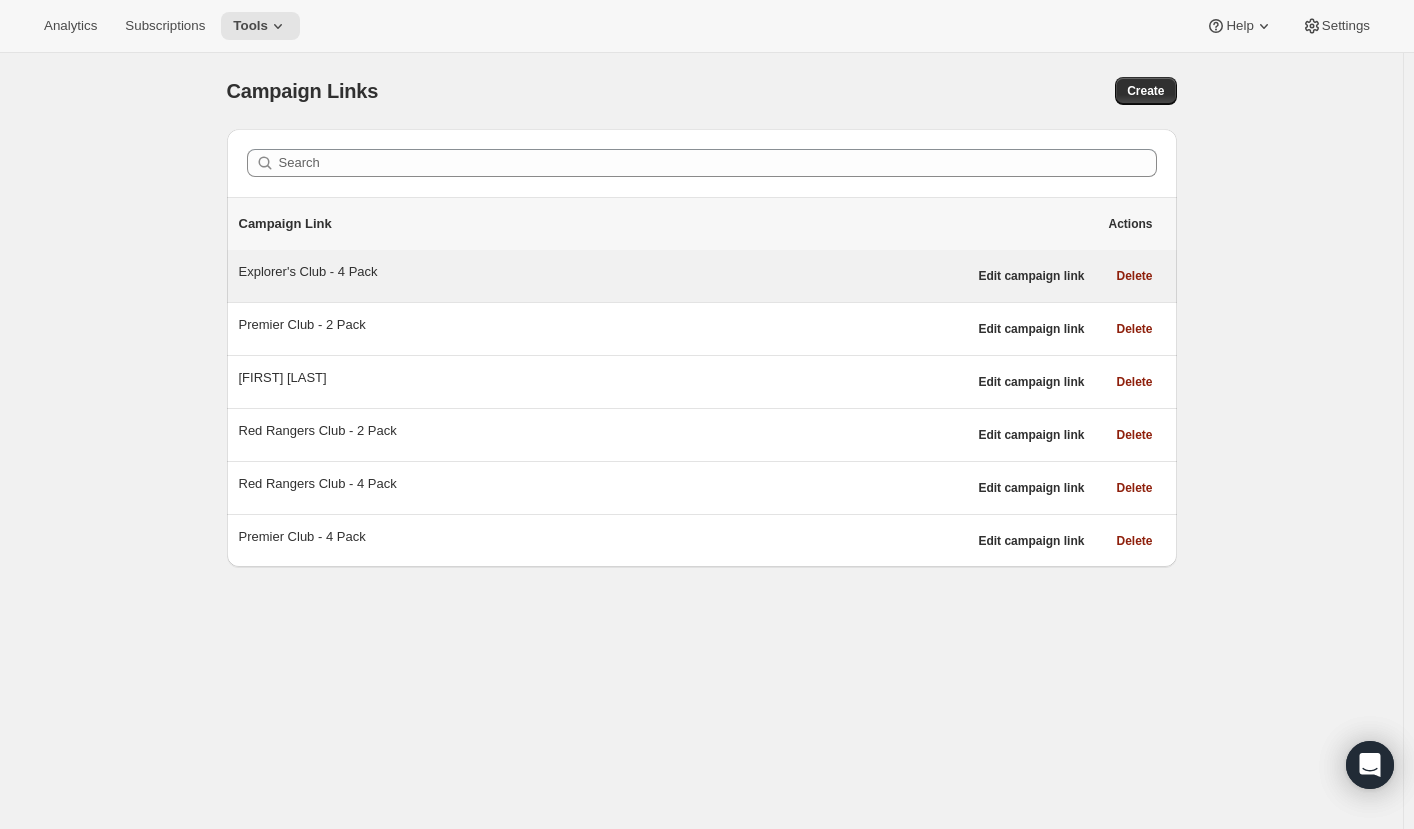 click on "Explorer's Club - 4 Pack" at bounding box center (603, 276) 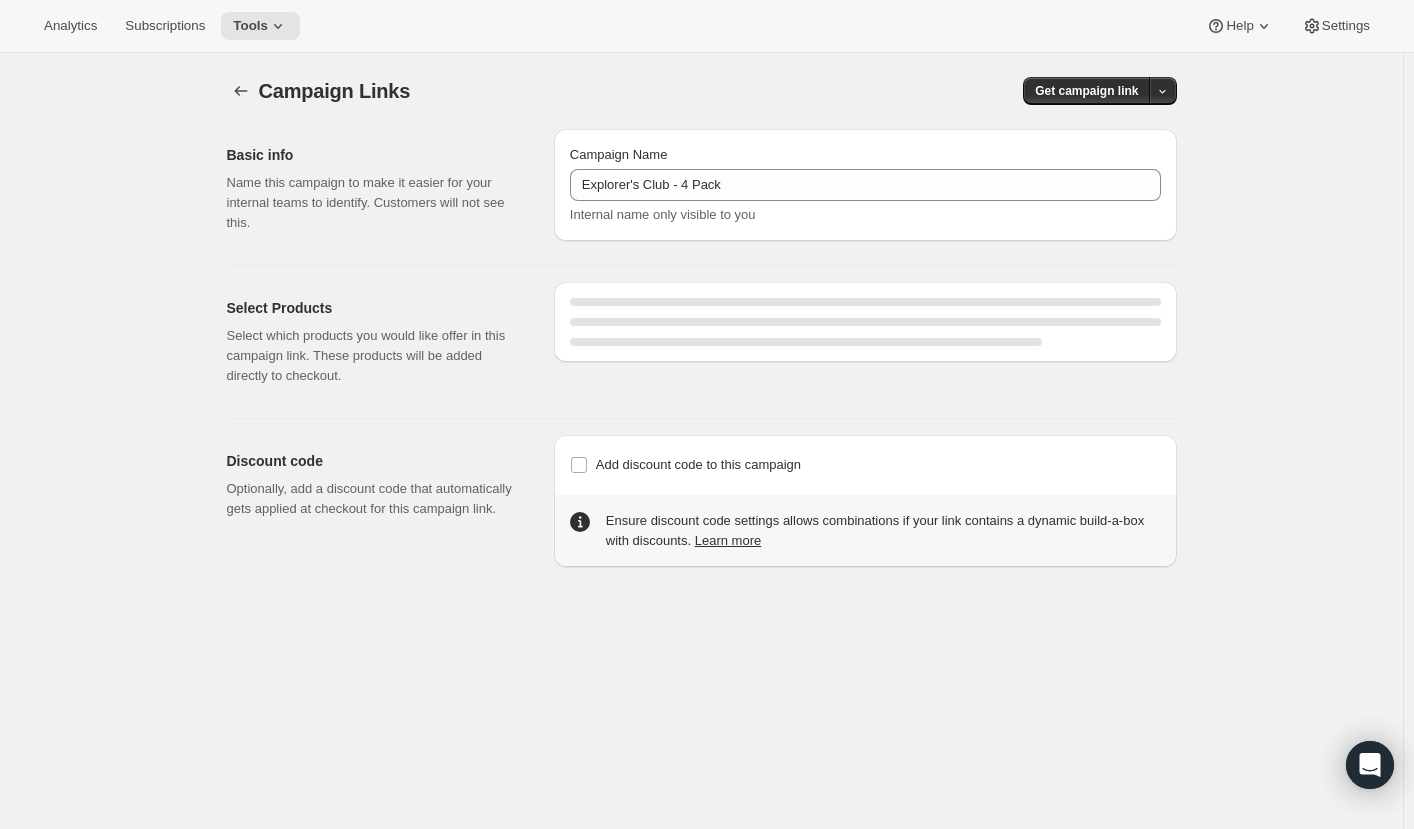 select on "gid://shopify/SellingPlan/2920906999" 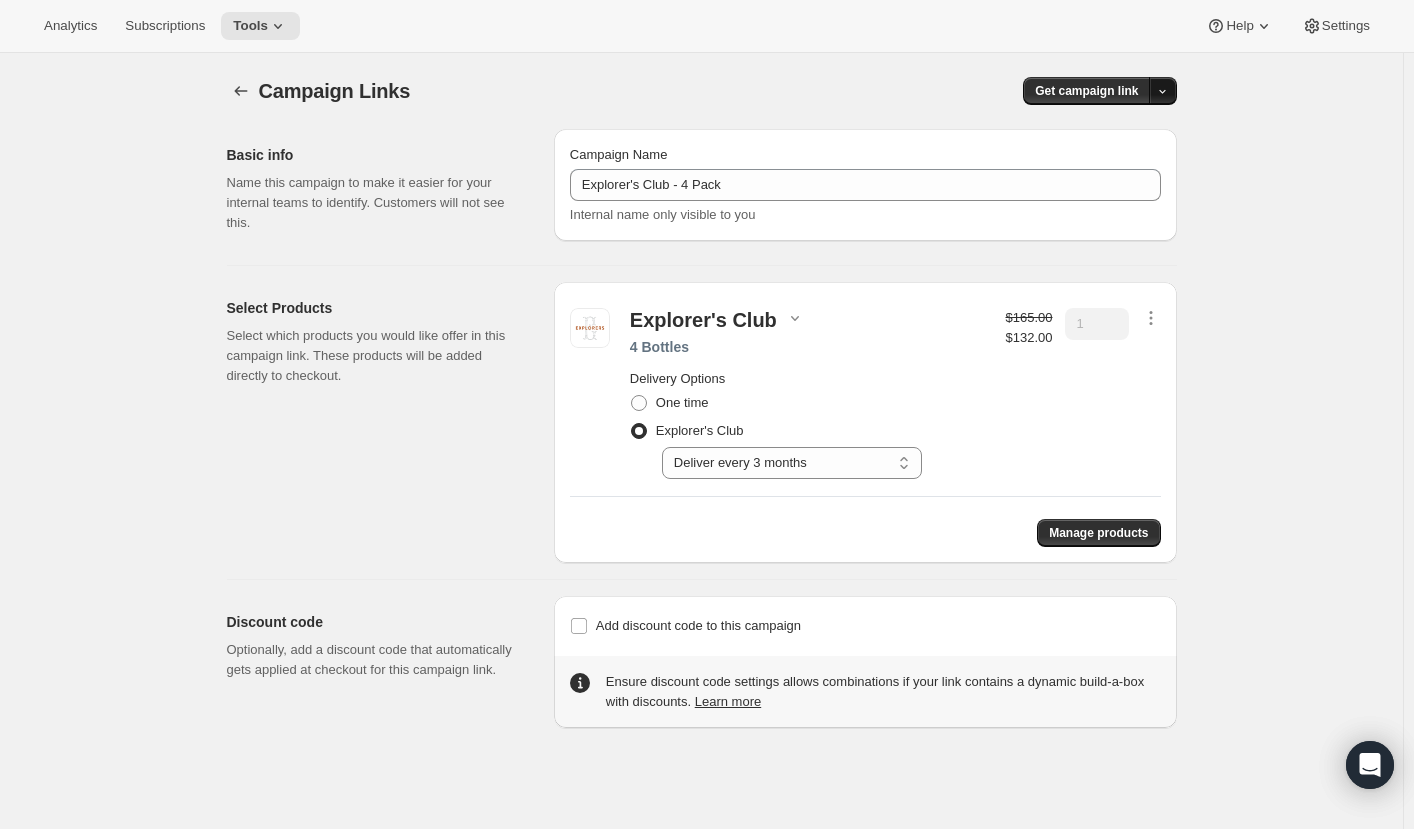 click at bounding box center [1163, 91] 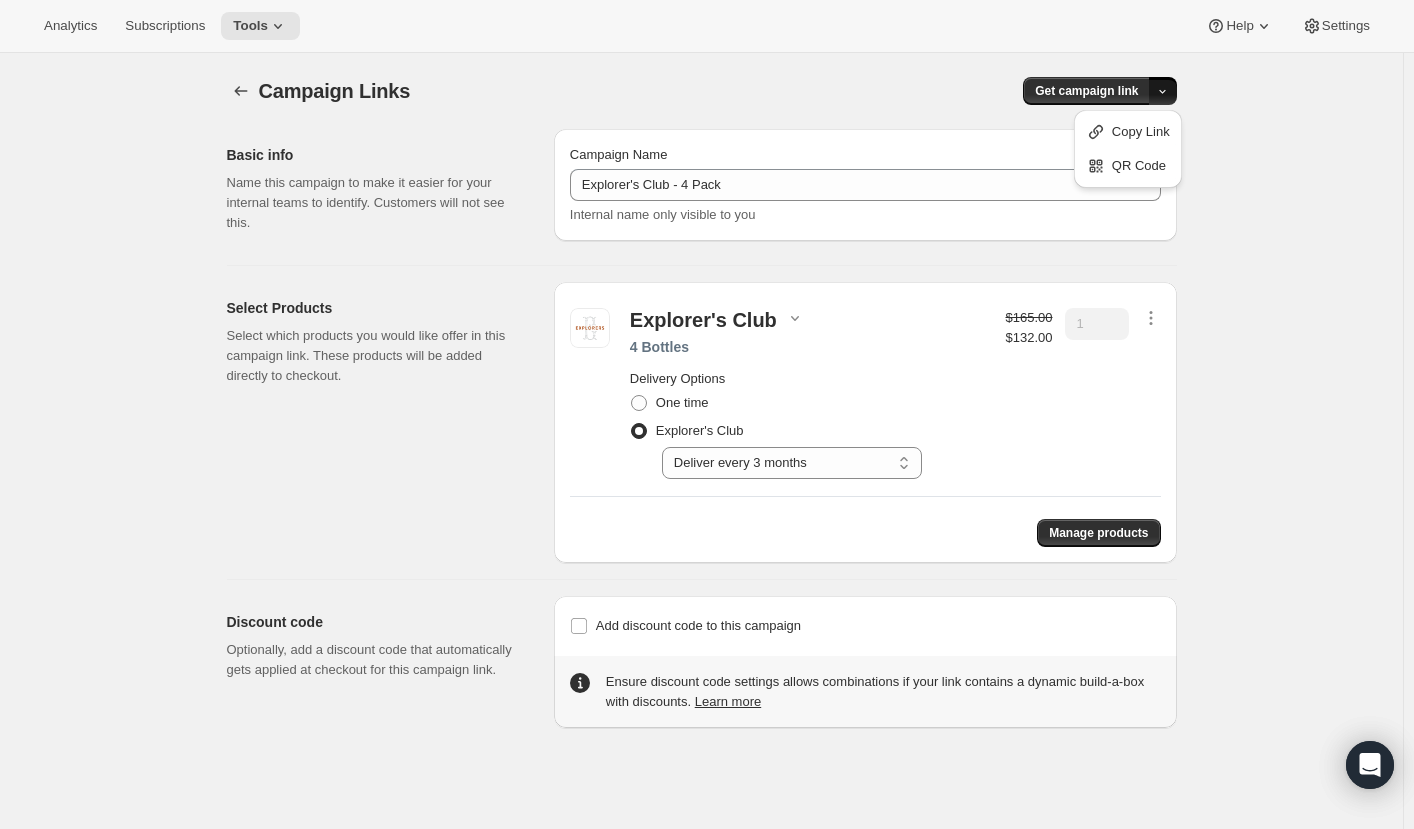 click on "Campaign Links. This page is ready Campaign Links Get campaign link" at bounding box center [702, 91] 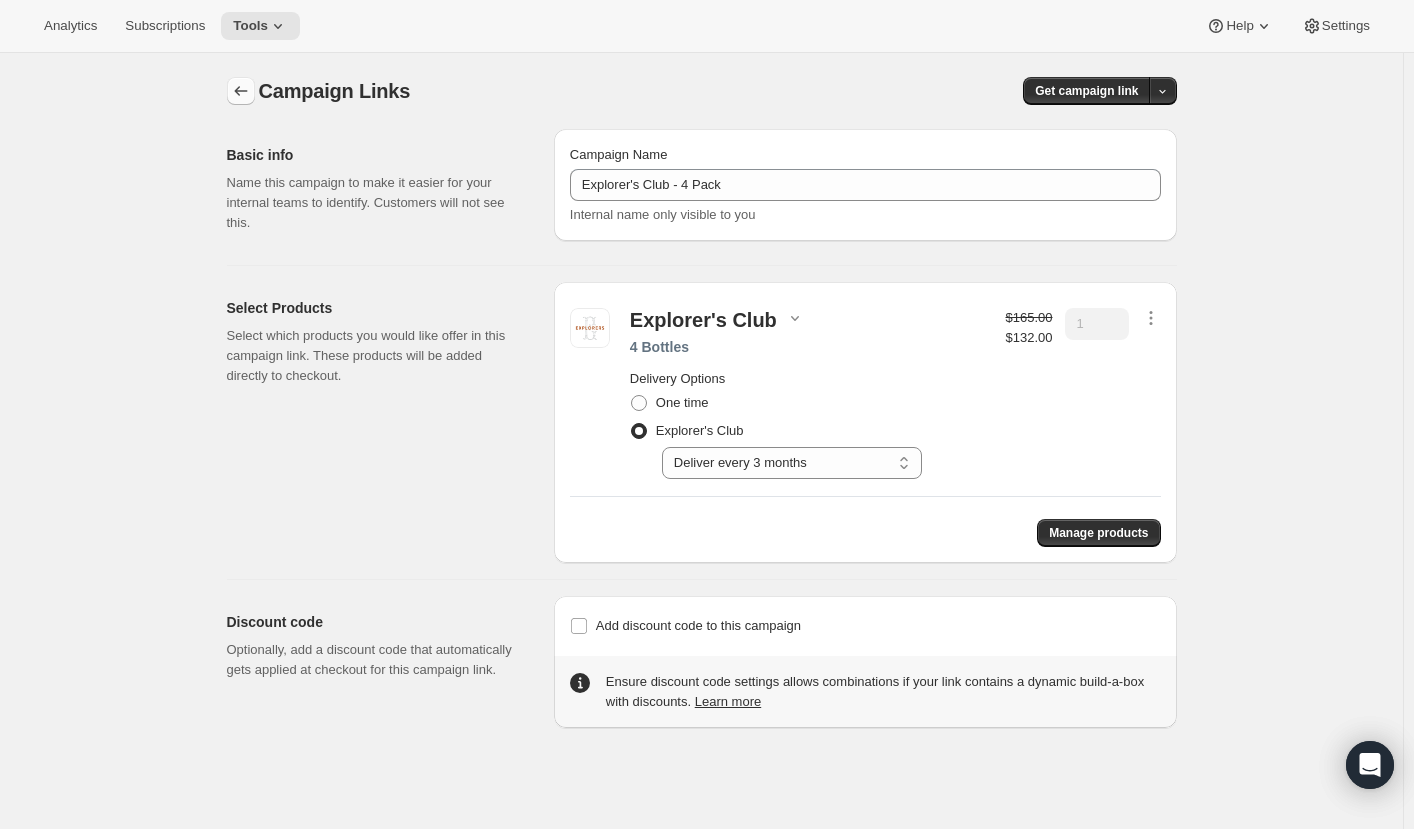click 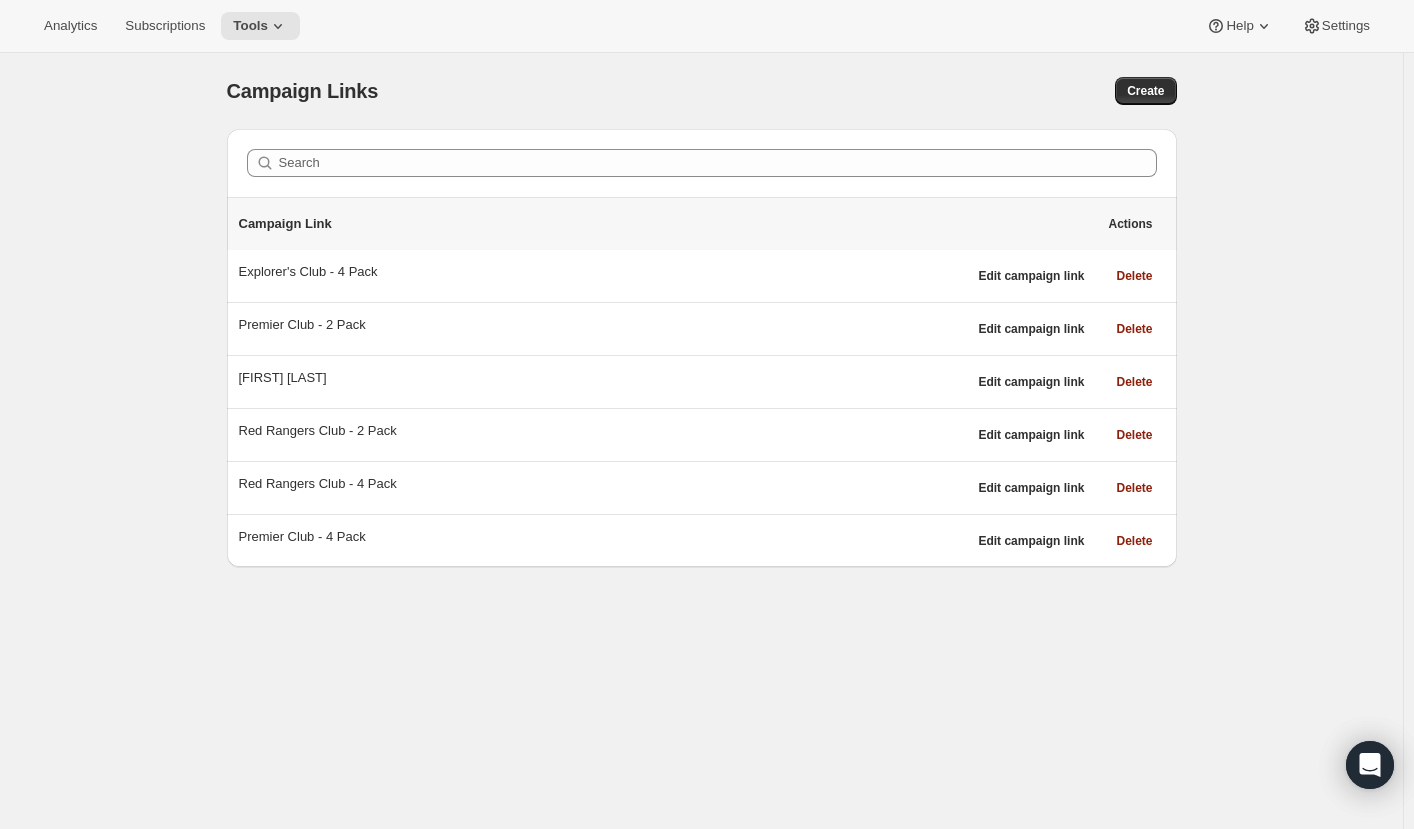 click on "Analytics Subscriptions Tools Help Settings" at bounding box center [707, 26] 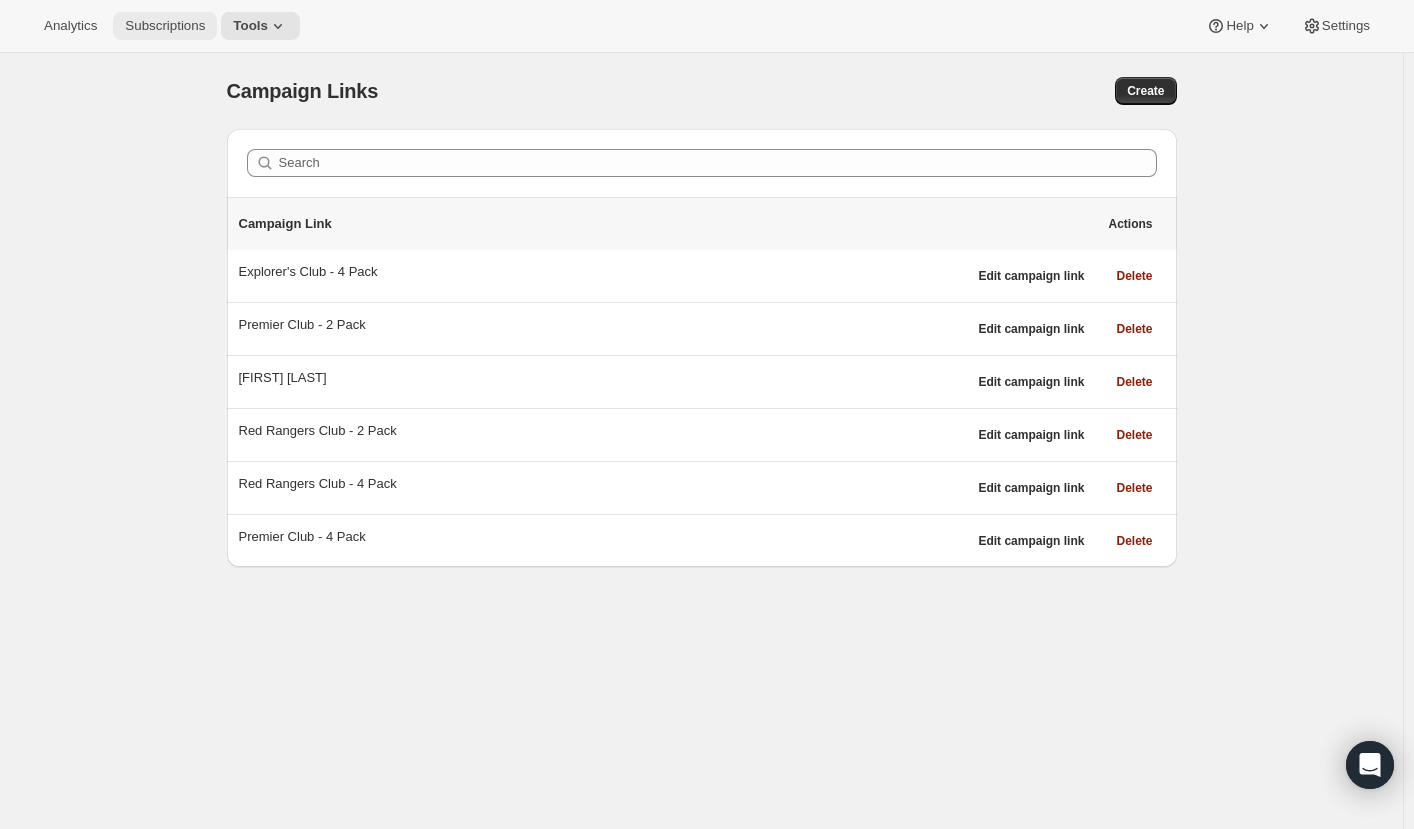 click on "Subscriptions" at bounding box center [165, 26] 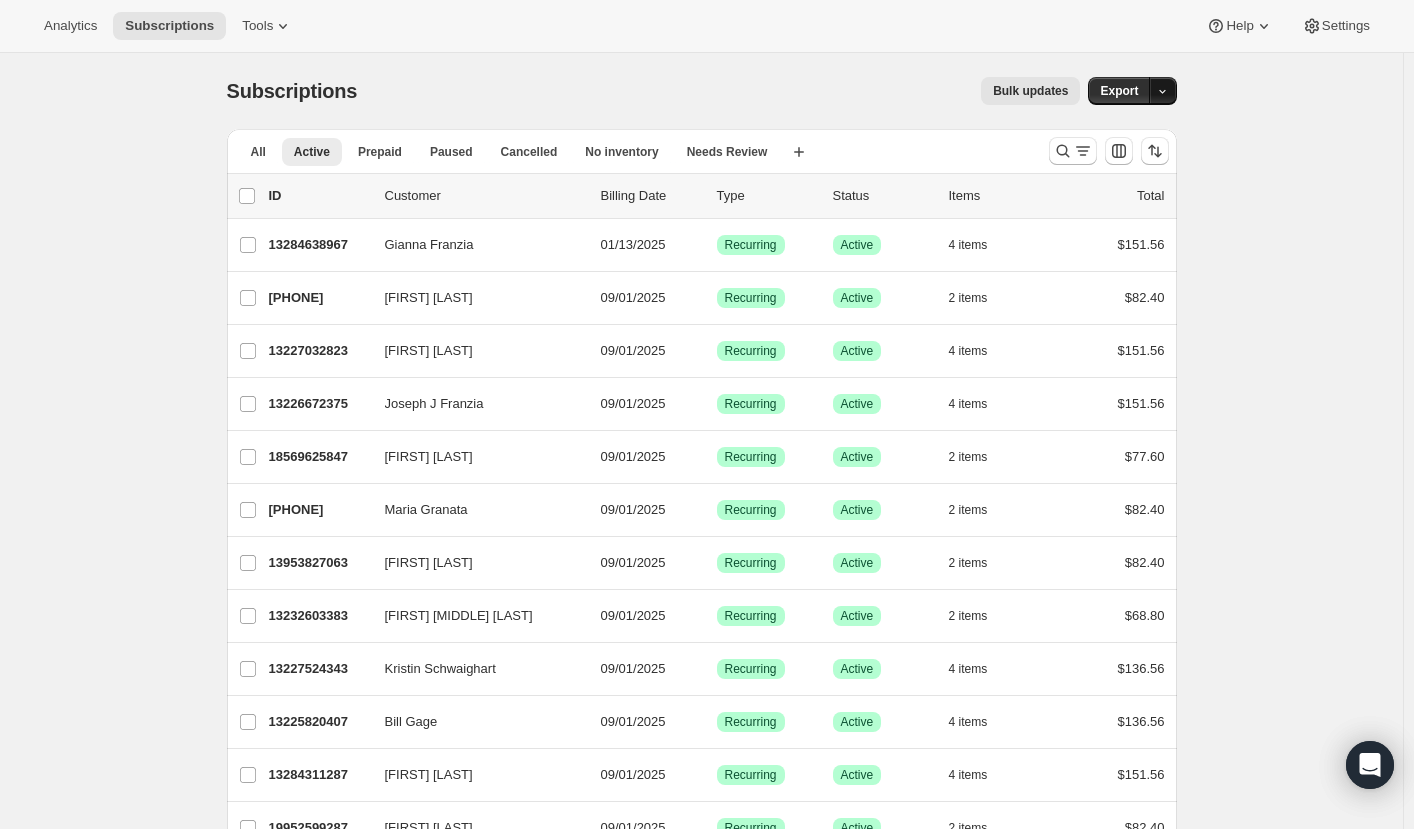 click at bounding box center (1163, 91) 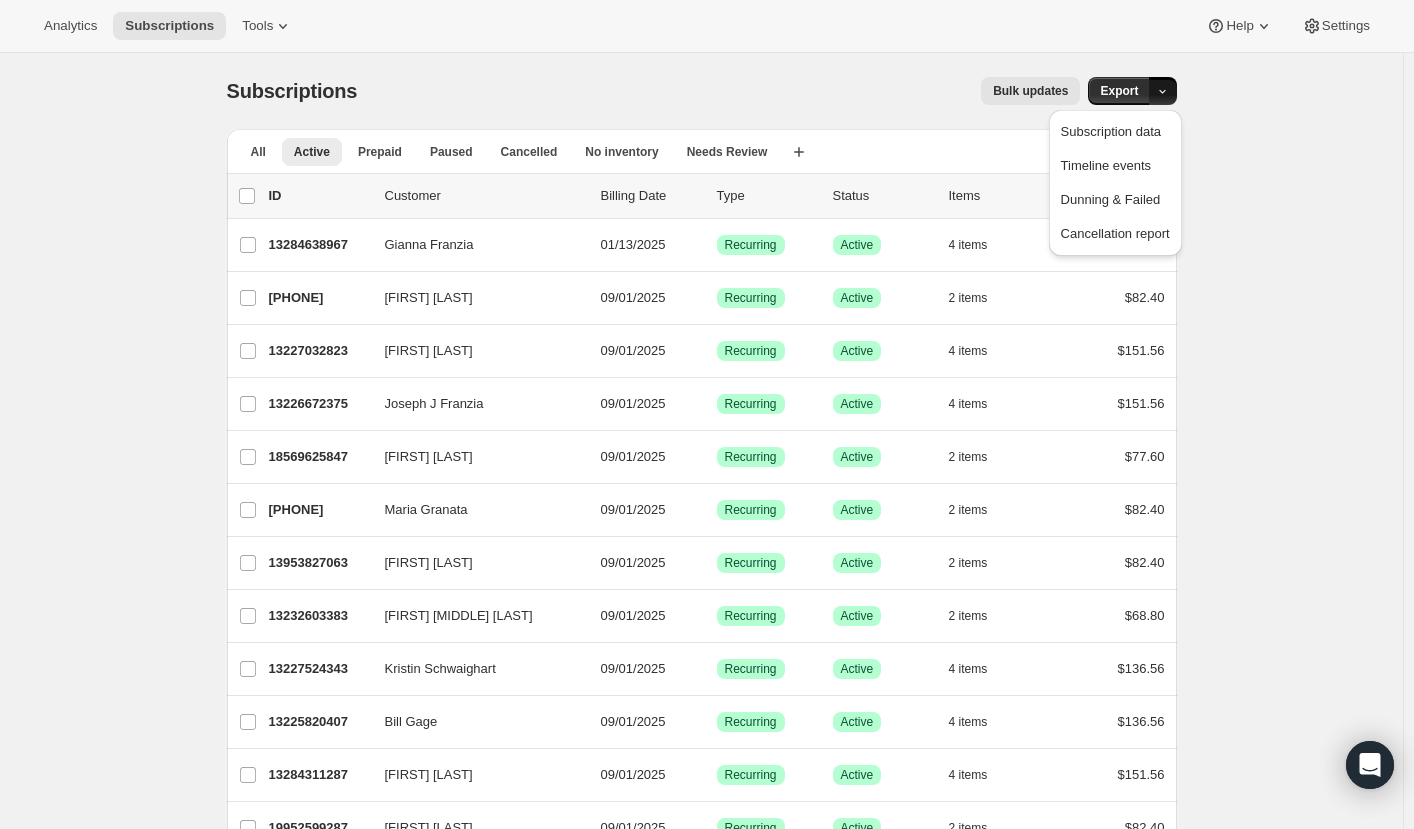 click on "Subscriptions. This page is ready Subscriptions Bulk updates More actions Bulk updates Export All Active Prepaid Paused Cancelled No inventory Needs Review More views All Active Prepaid Paused Cancelled No inventory Needs Review More views Create new view 0 selected Update next billing date Change status Showing 51 subscriptions Select all 51 subscriptions Showing 51 subscriptions Select Select all 51 subscriptions 0 selected list header ID Customer Billing Date Type Status Items Total Gianna Franzia 13284638967 Gianna Franzia 01/13/2025 Success Recurring Success Active 4   items $151.56 Fiona Duffy 13232341239 Fiona Duffy 09/01/2025 Success Recurring Success Active 2   items $82.40 Katy And Dave Foulkes 13227032823 Katy And Dave Foulkes 09/01/2025 Success Recurring Success Active 4   items $151.56 Joseph J Franzia 13226672375 Joseph J Franzia 09/01/2025 Success Recurring Success Active 4   items $151.56 Deborah Steele (Main Account) 18569625847 Deborah Steele (Main Account) 09/01/2025 Success Recurring 2   2" at bounding box center (701, 1516) 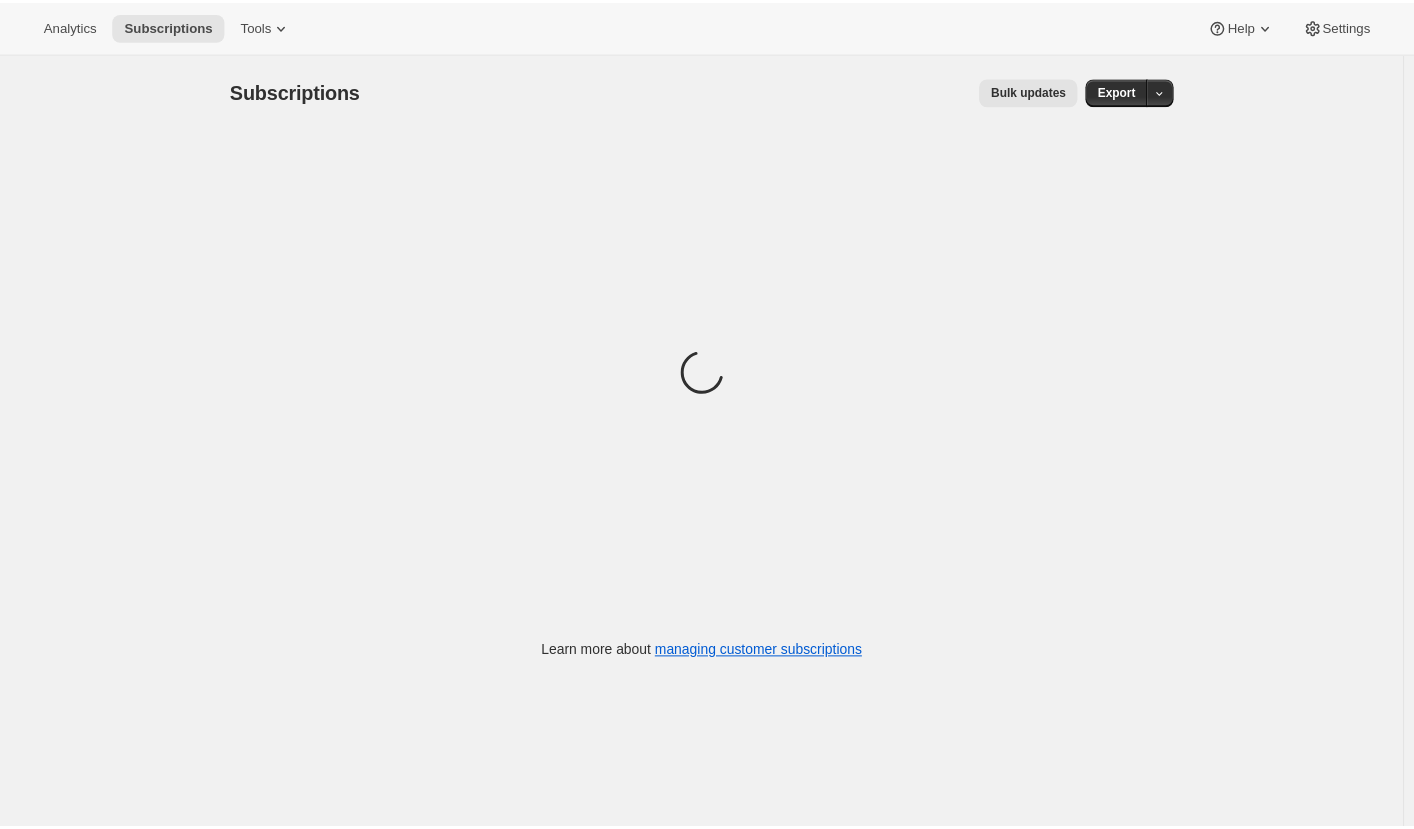scroll, scrollTop: 0, scrollLeft: 0, axis: both 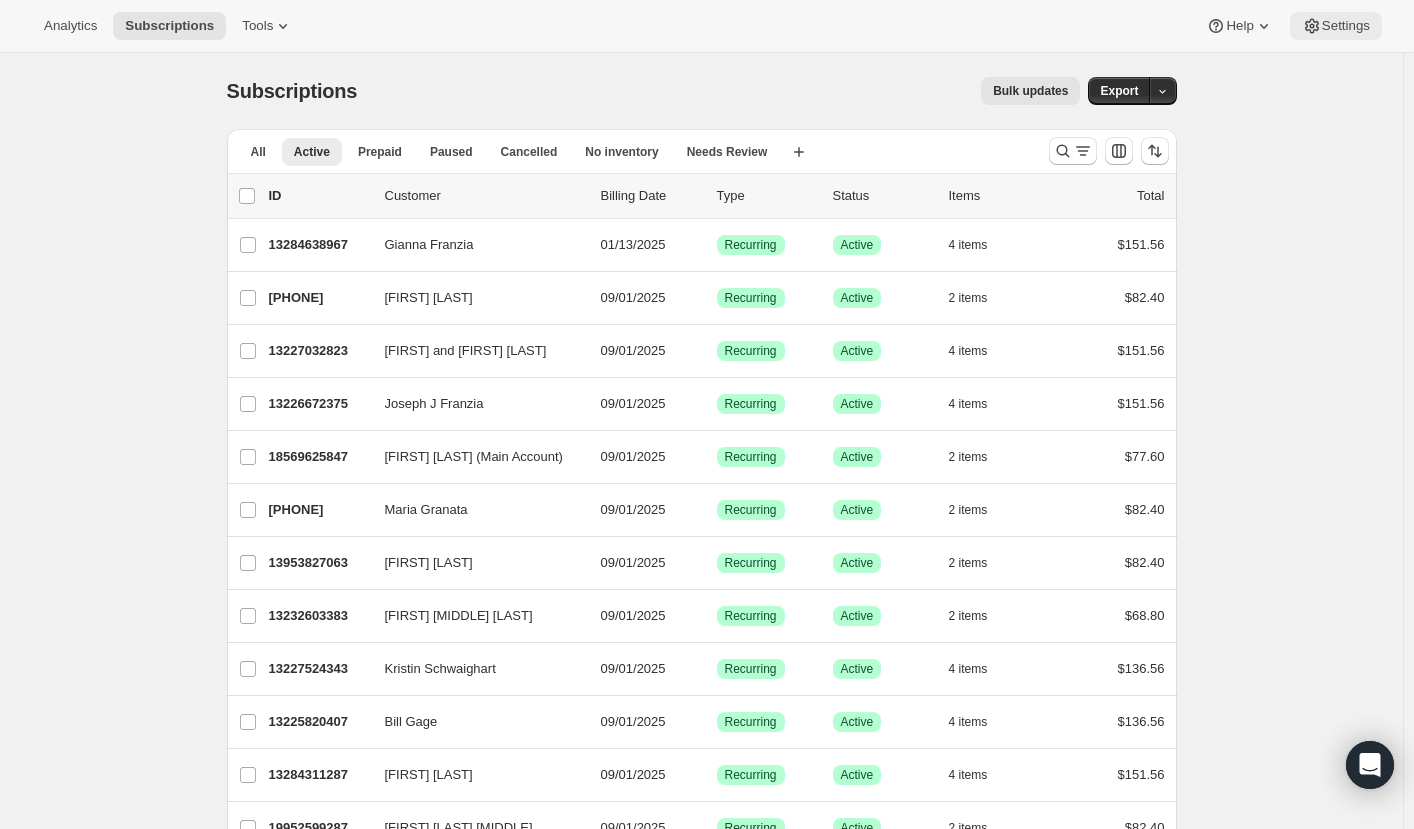 click on "Settings" at bounding box center (1346, 26) 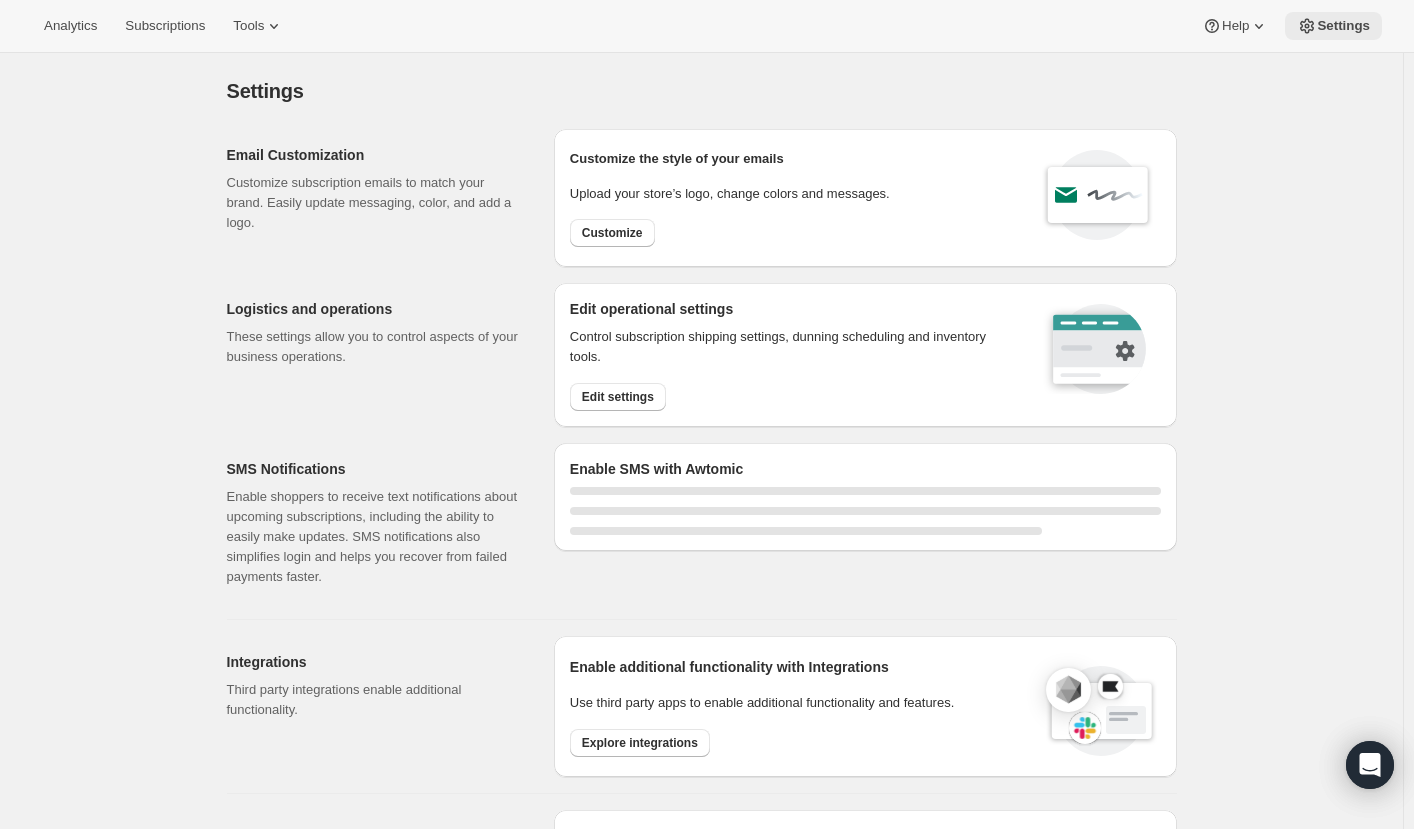select on "22:00" 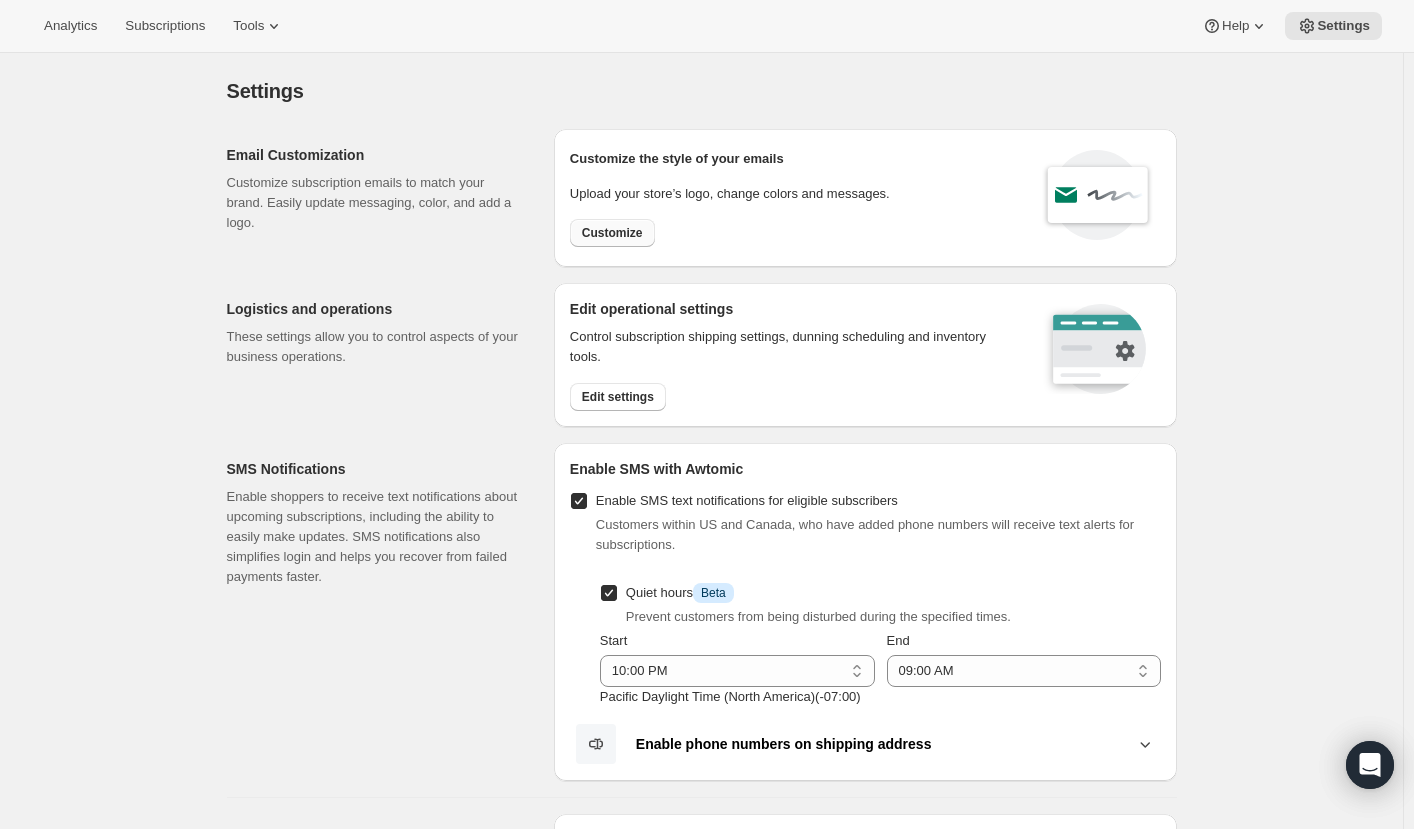 click on "Customize" at bounding box center (612, 233) 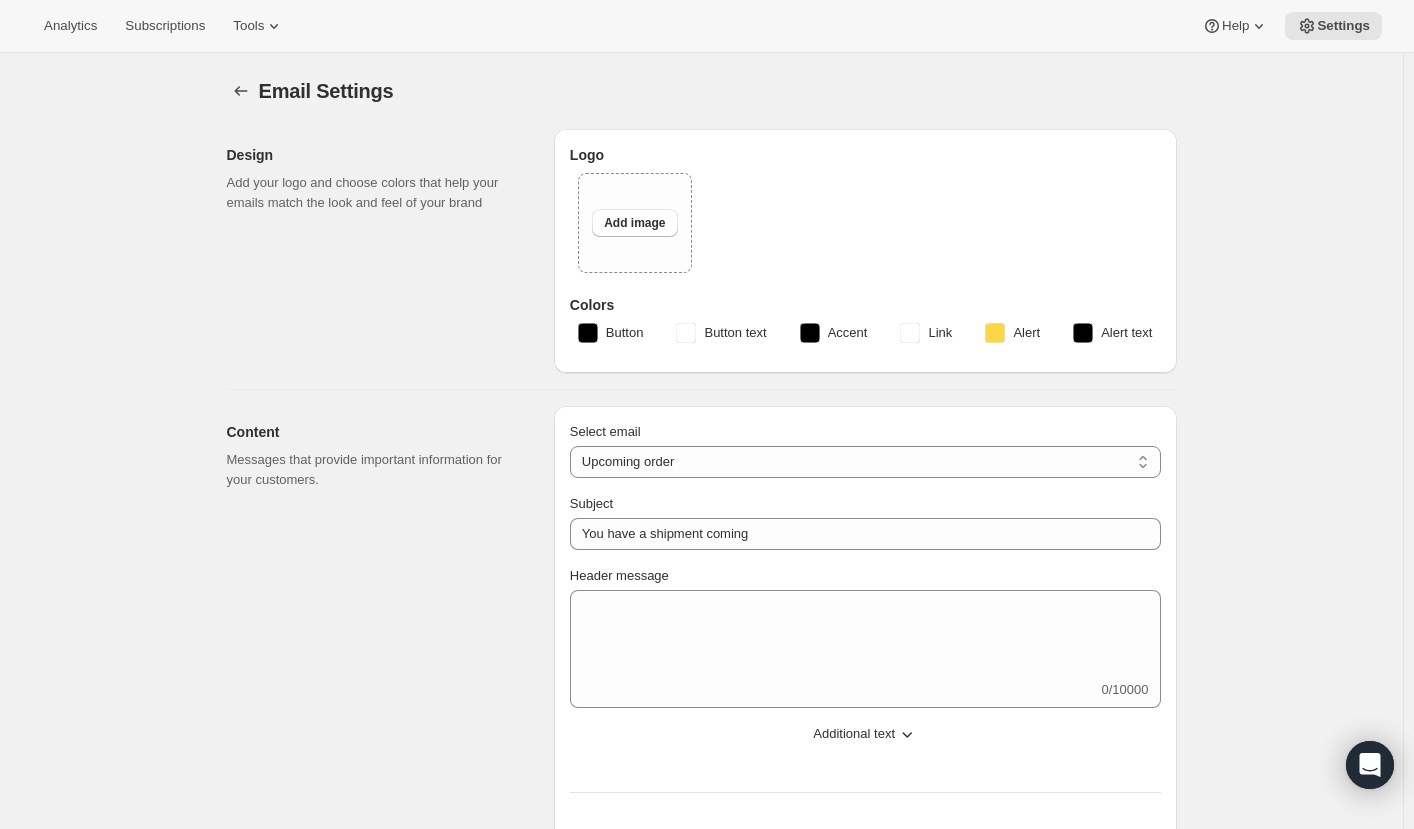 type on "You have a wine club order coming soon" 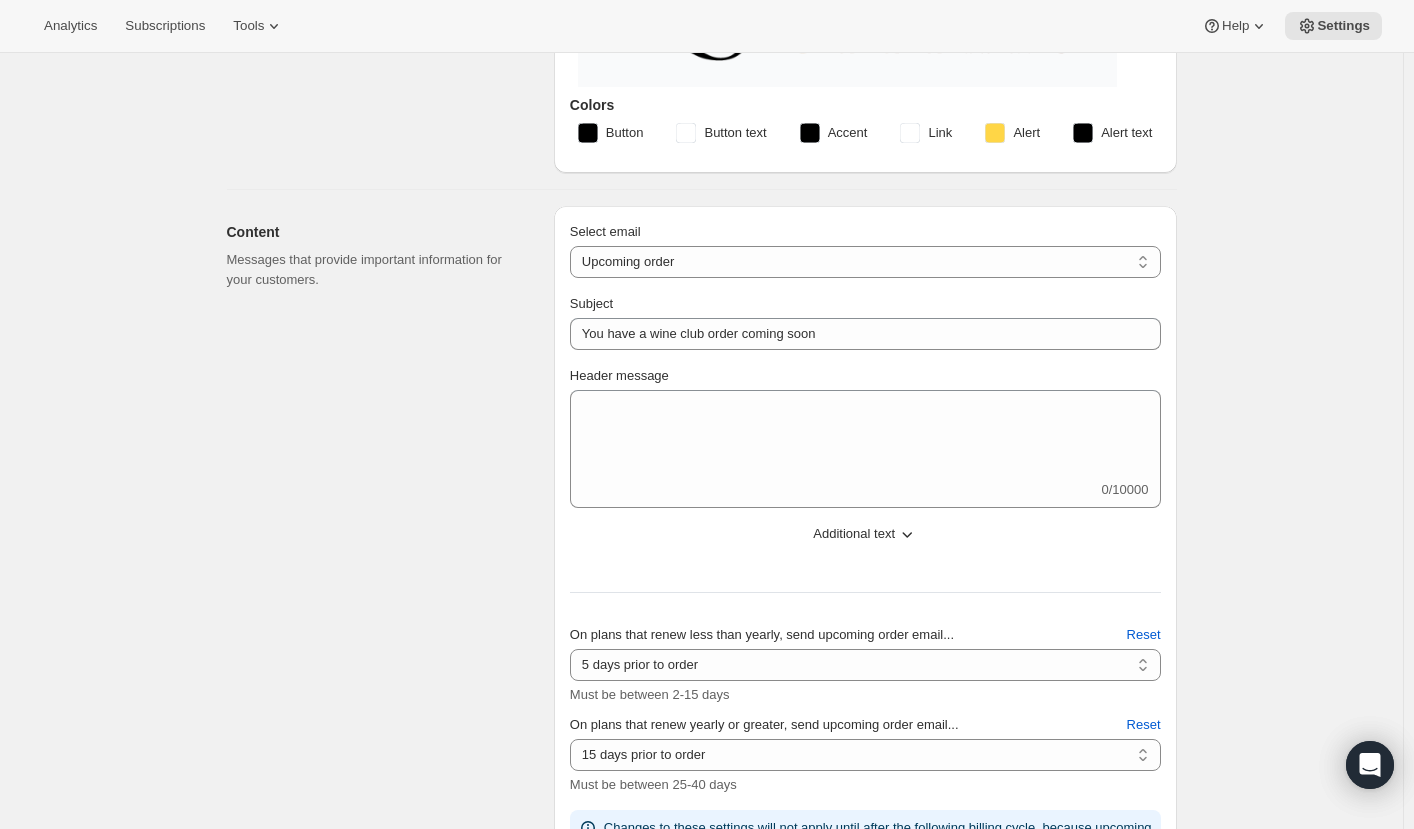 scroll, scrollTop: 276, scrollLeft: 0, axis: vertical 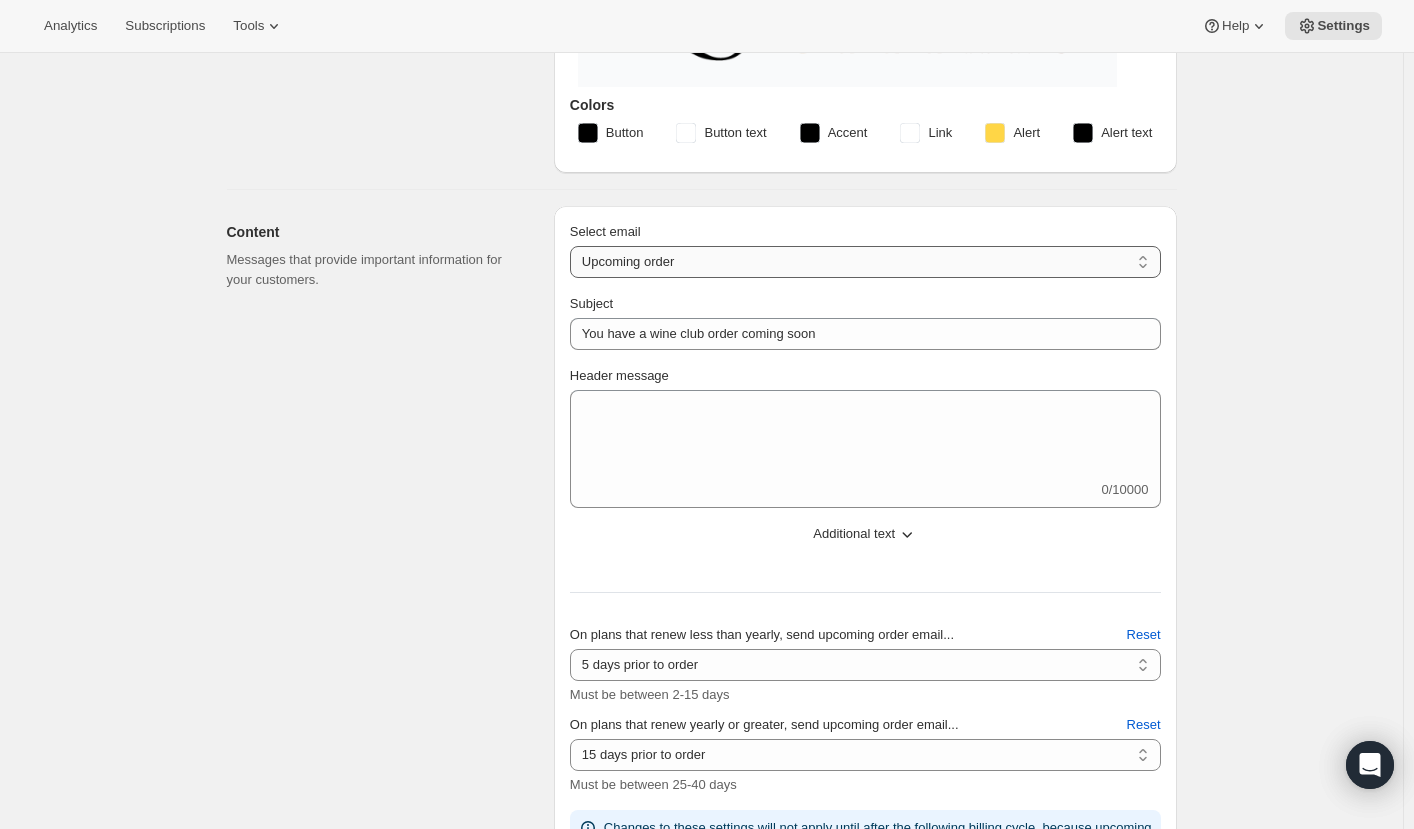 click on "New subscription Upcoming order Failed payment Delayed subscription (inventory sold-out) Subscription updated Subscription paused Subscription cancelled Subscription reactivated Gift message" at bounding box center [865, 262] 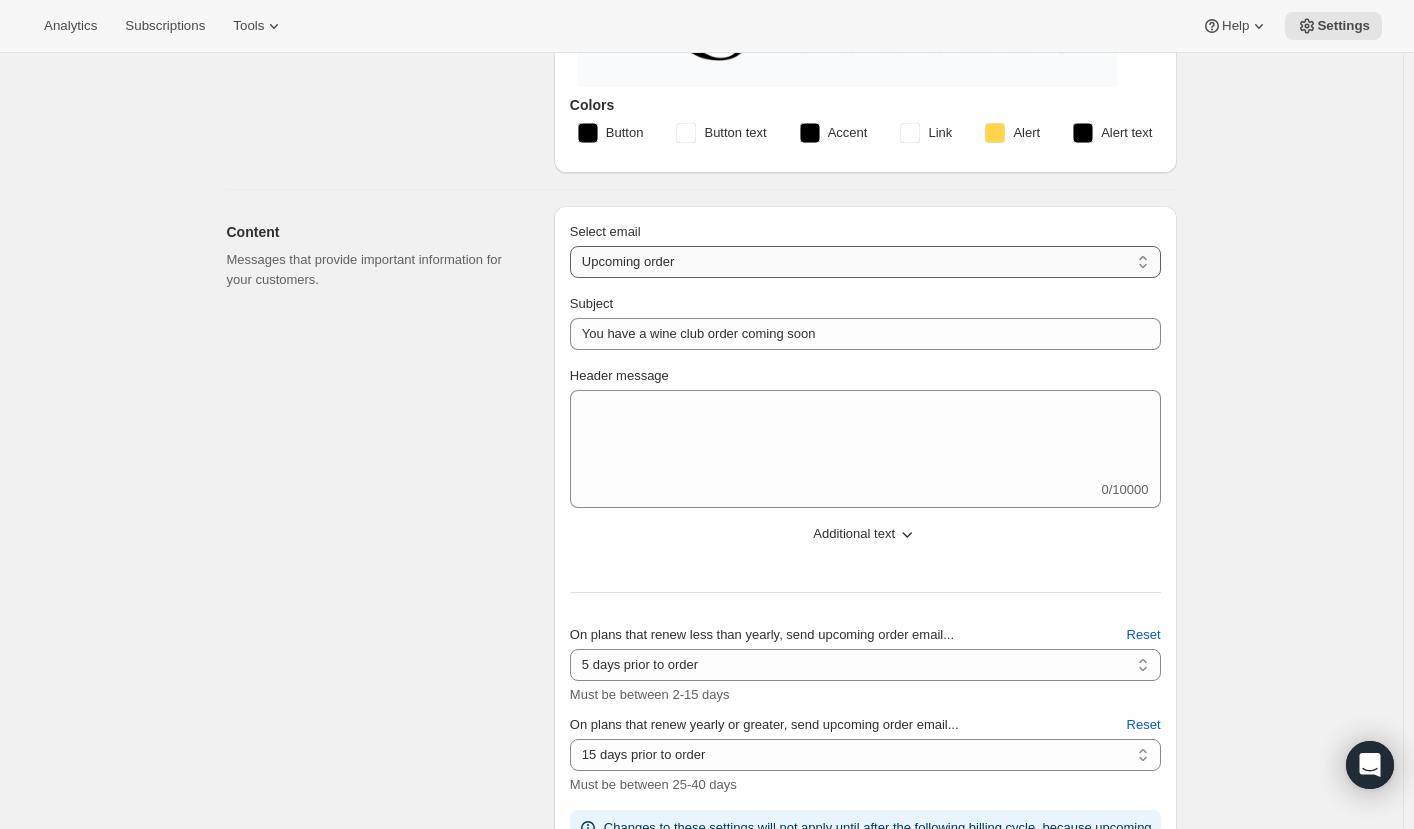 select on "failedPaymentMessage" 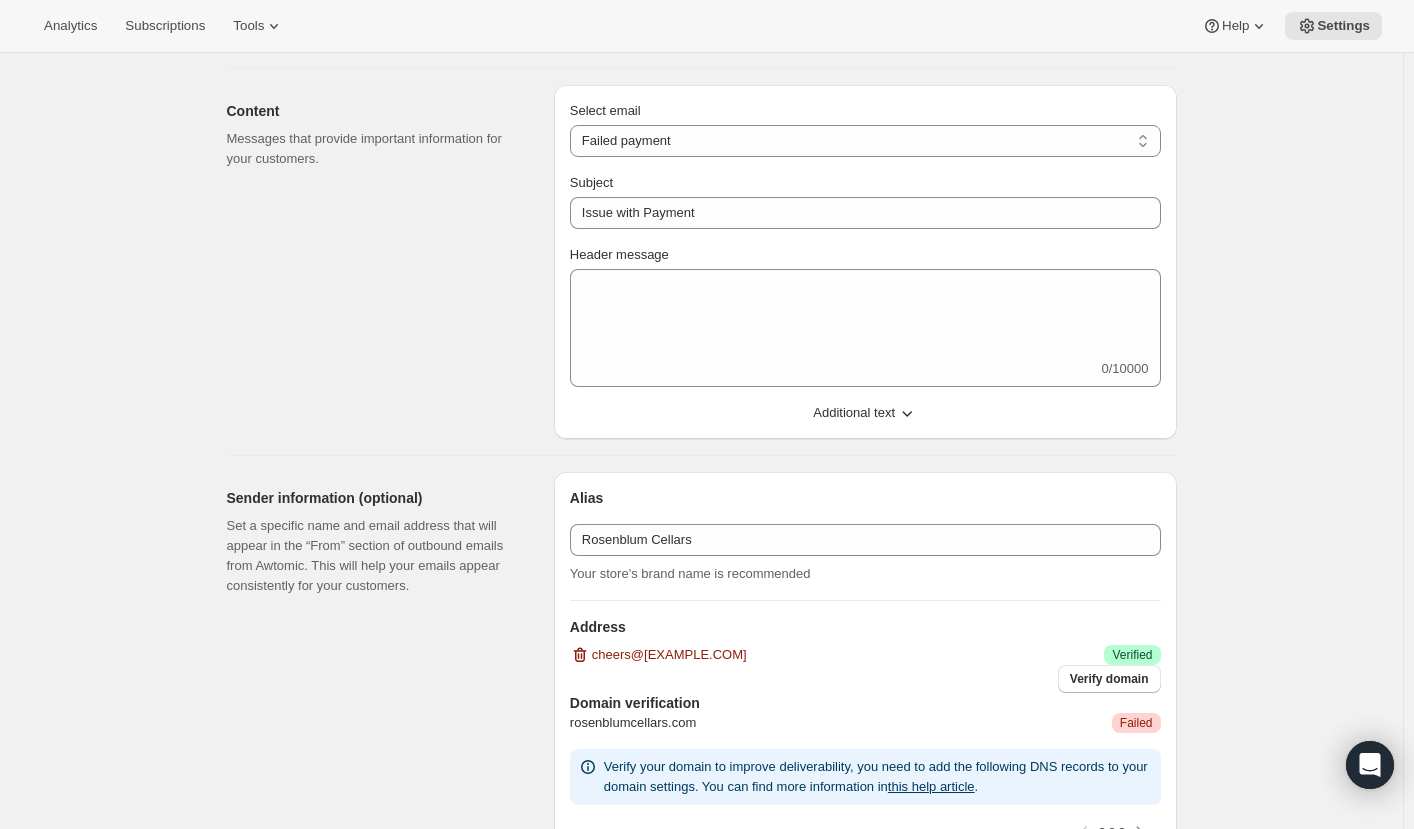 scroll, scrollTop: 444, scrollLeft: 0, axis: vertical 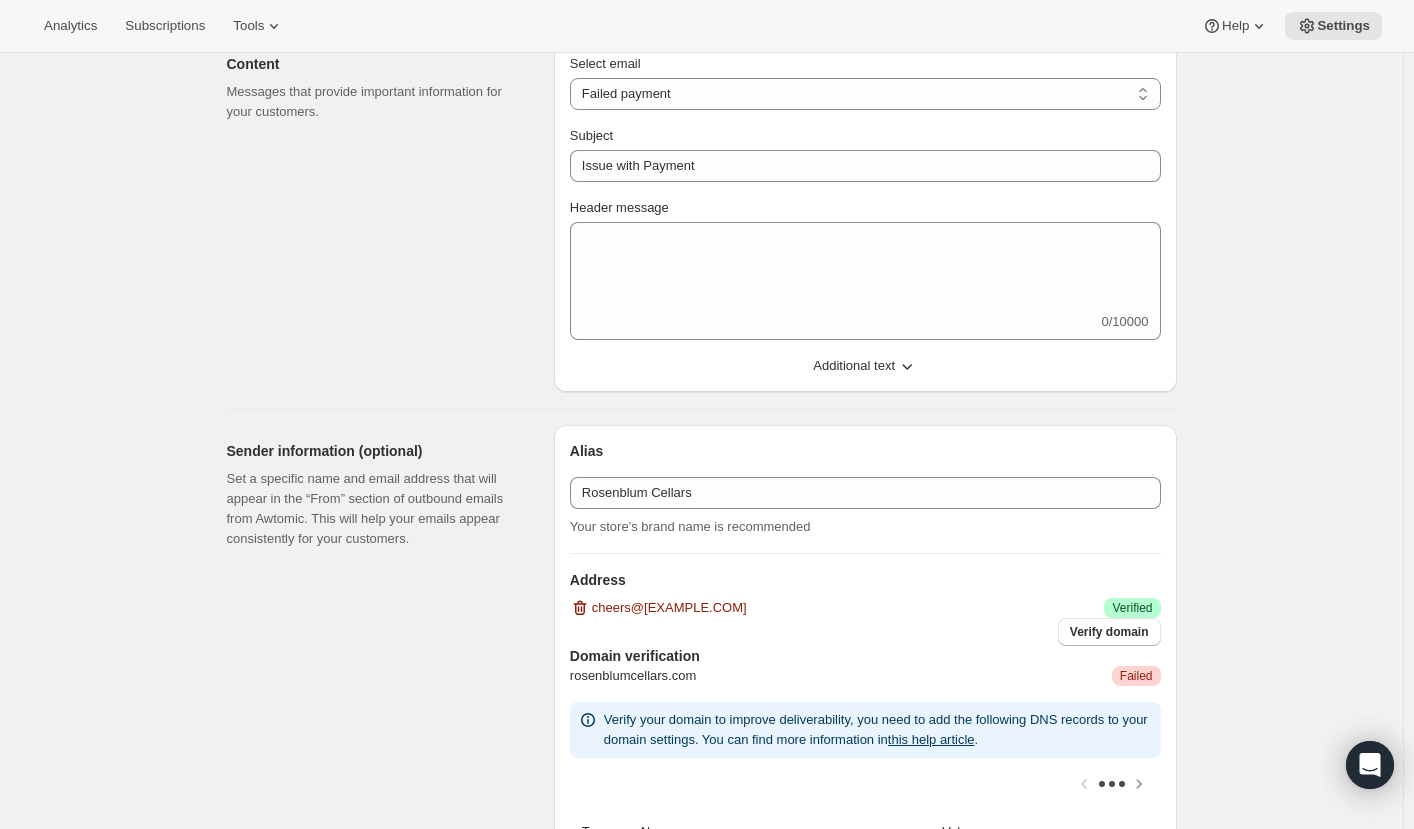 click on "Additional text" at bounding box center (854, 366) 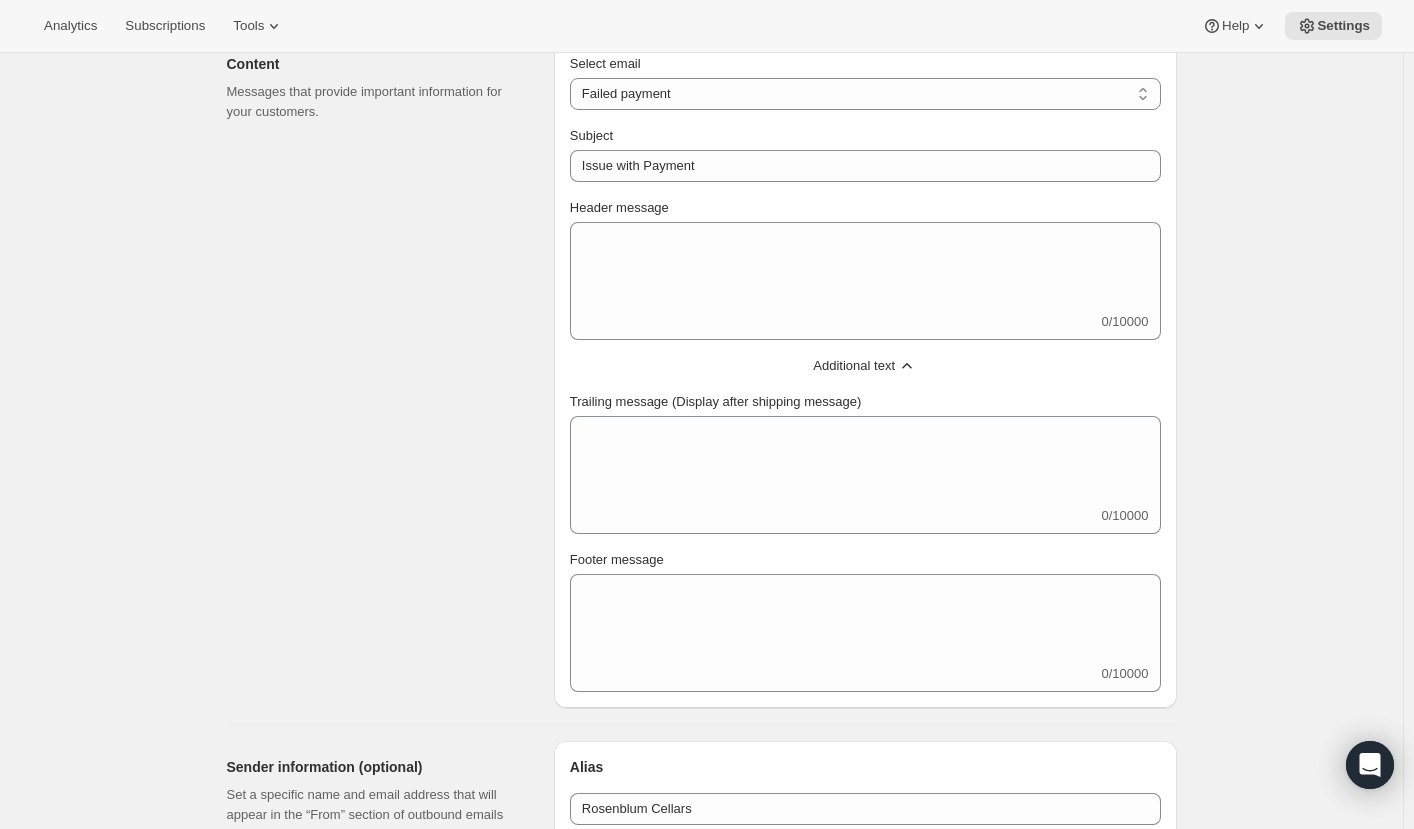click on "Content Messages that provide important information for your customers." at bounding box center [382, 373] 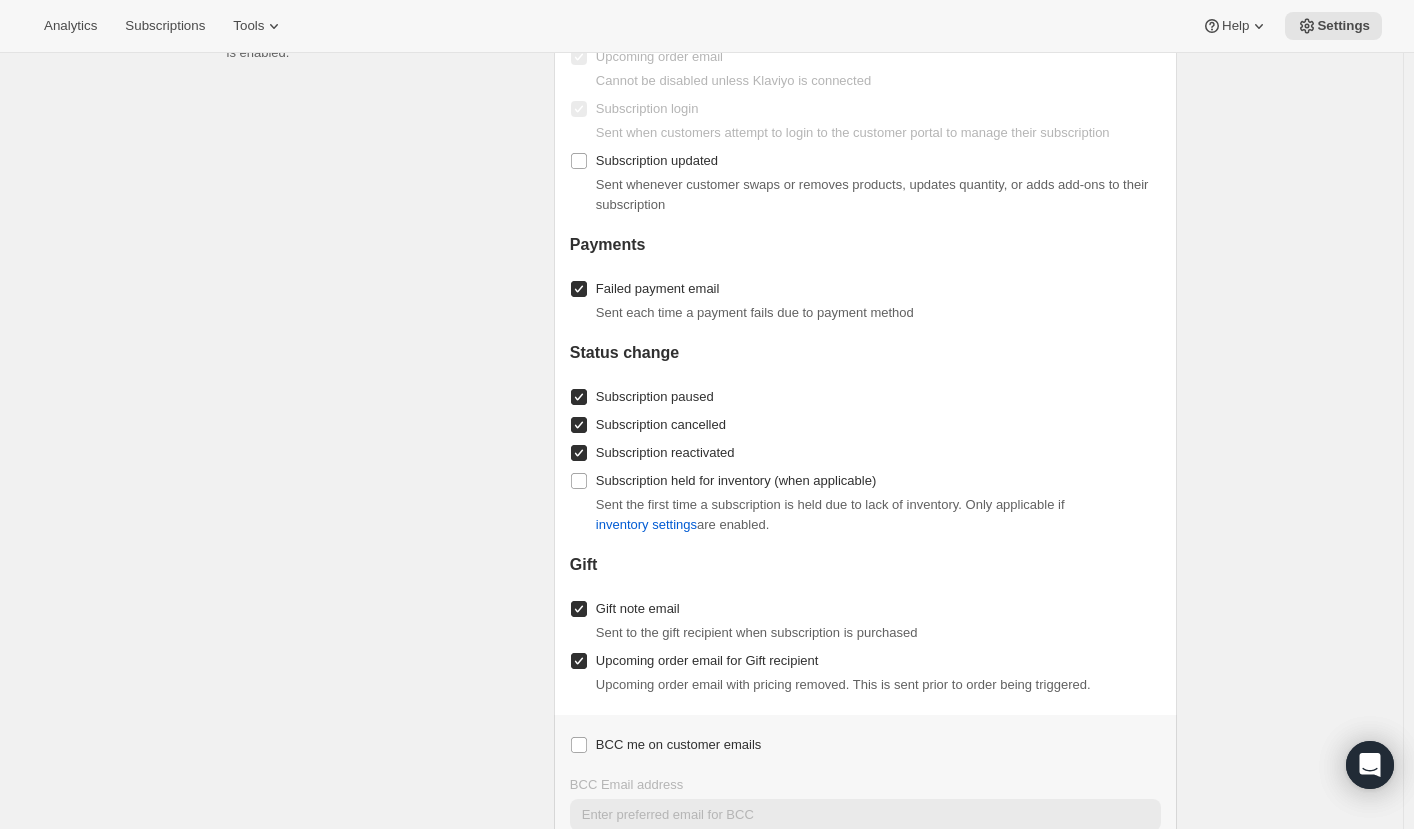 scroll, scrollTop: 2106, scrollLeft: 0, axis: vertical 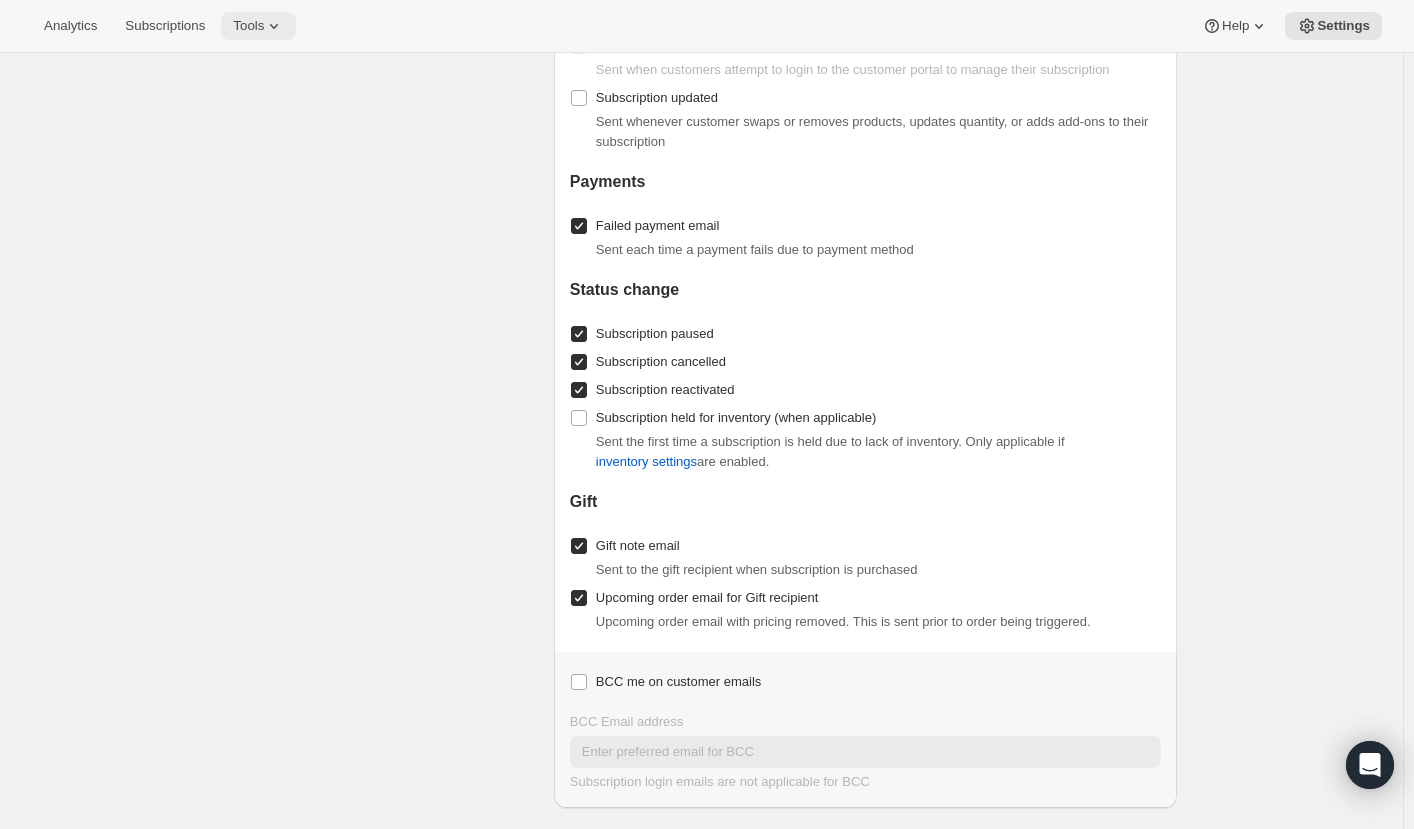 click 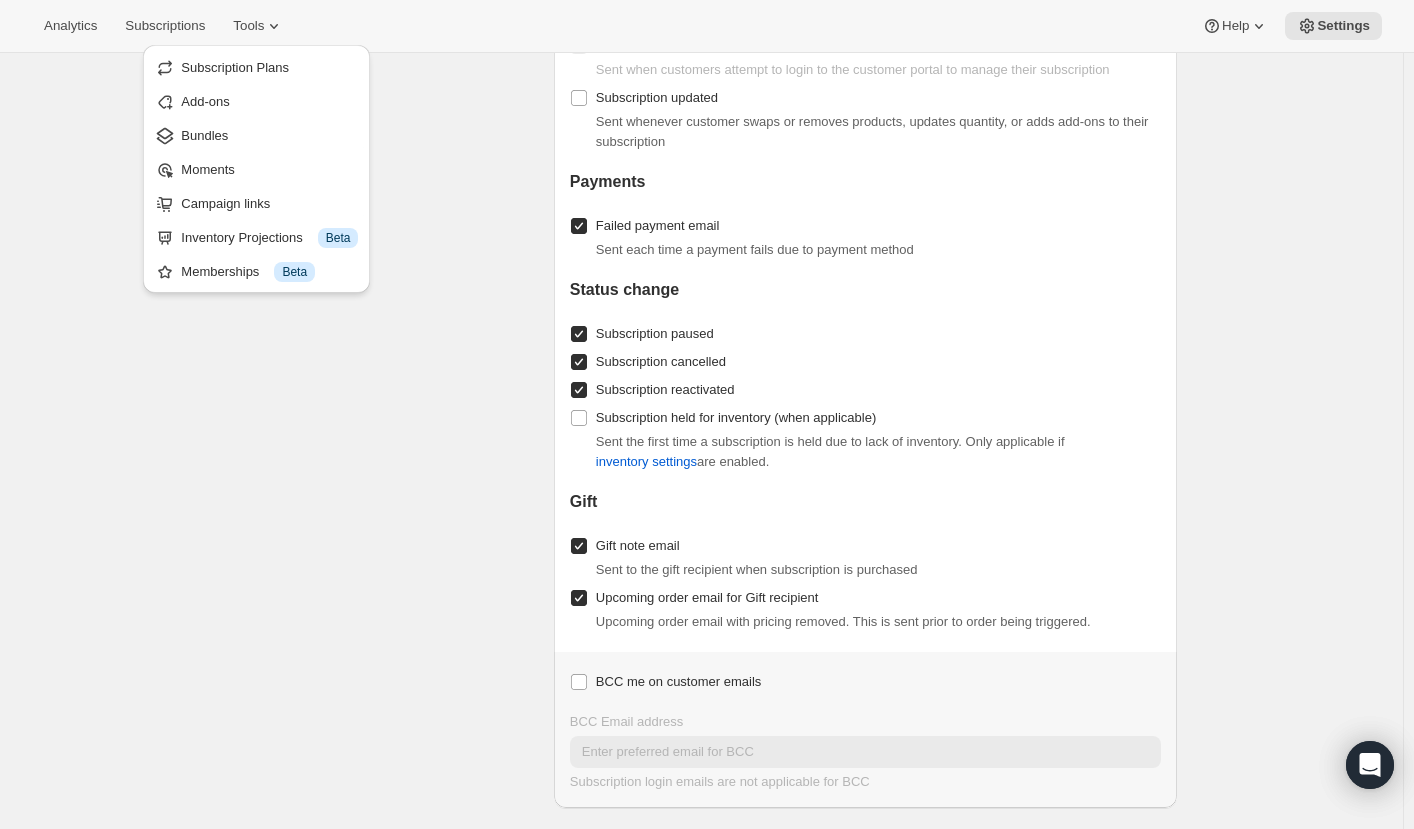 click on "Enable/Disable Emails Control which emails to send customers. Note that these settings do not prevent Klaviyo events if that is enabled." at bounding box center (382, 352) 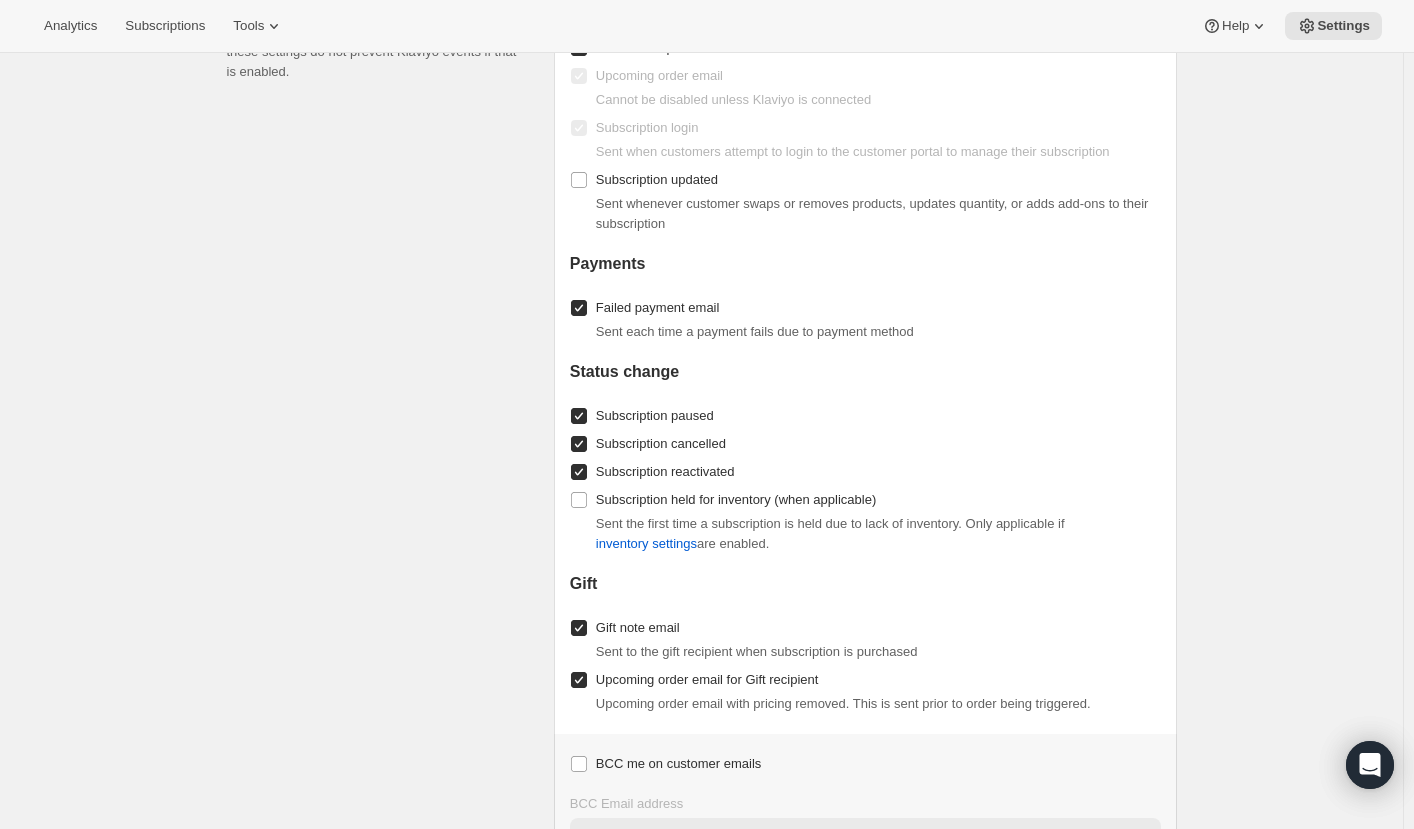 scroll, scrollTop: 2154, scrollLeft: 0, axis: vertical 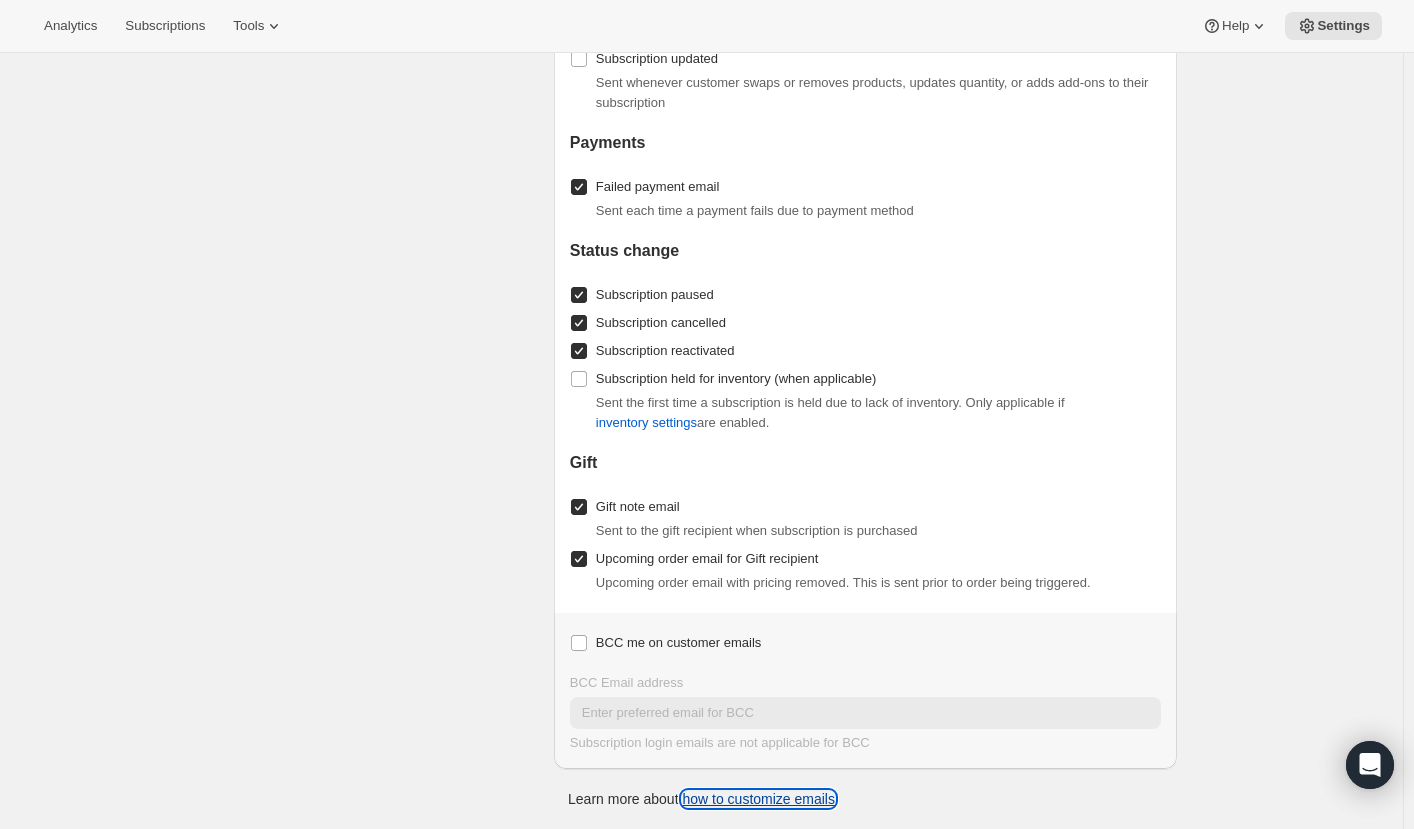 click on "how to customize emails" at bounding box center (758, 799) 